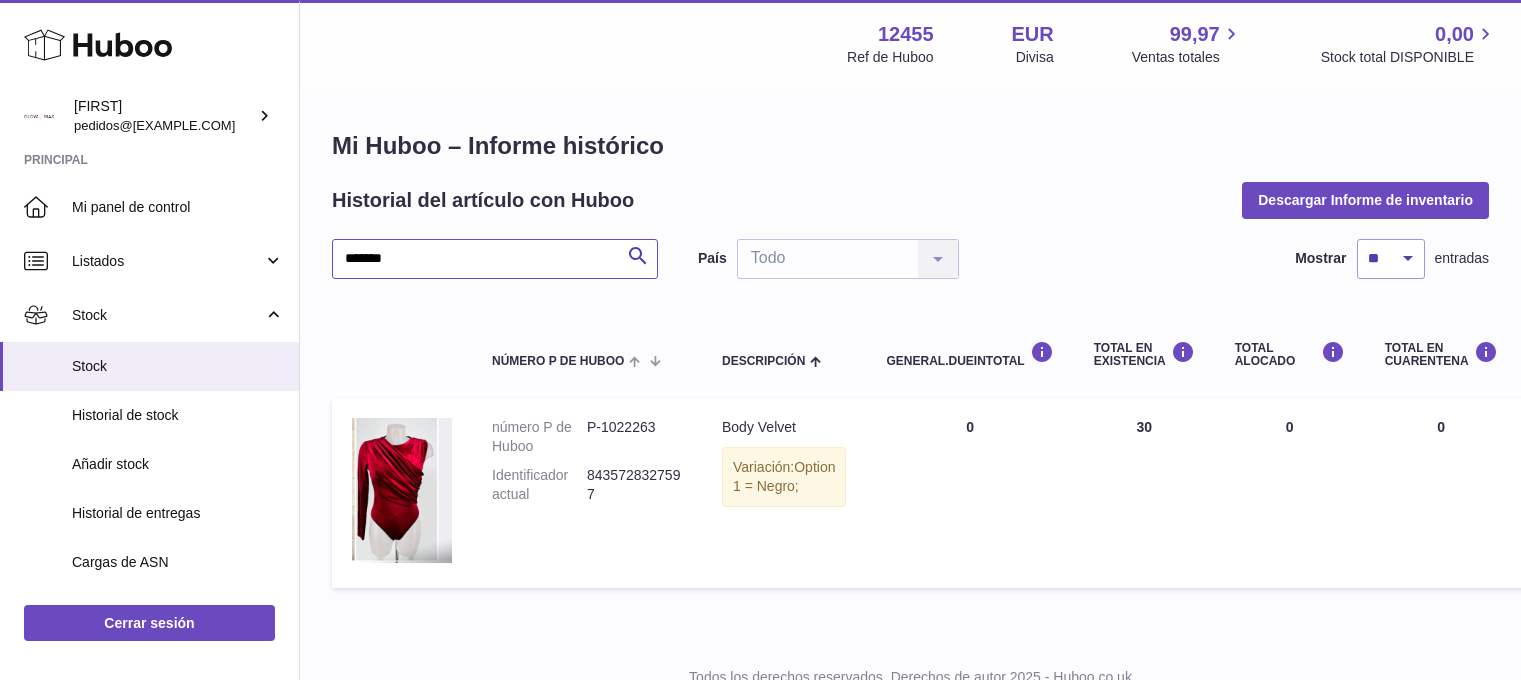 scroll, scrollTop: 33, scrollLeft: 0, axis: vertical 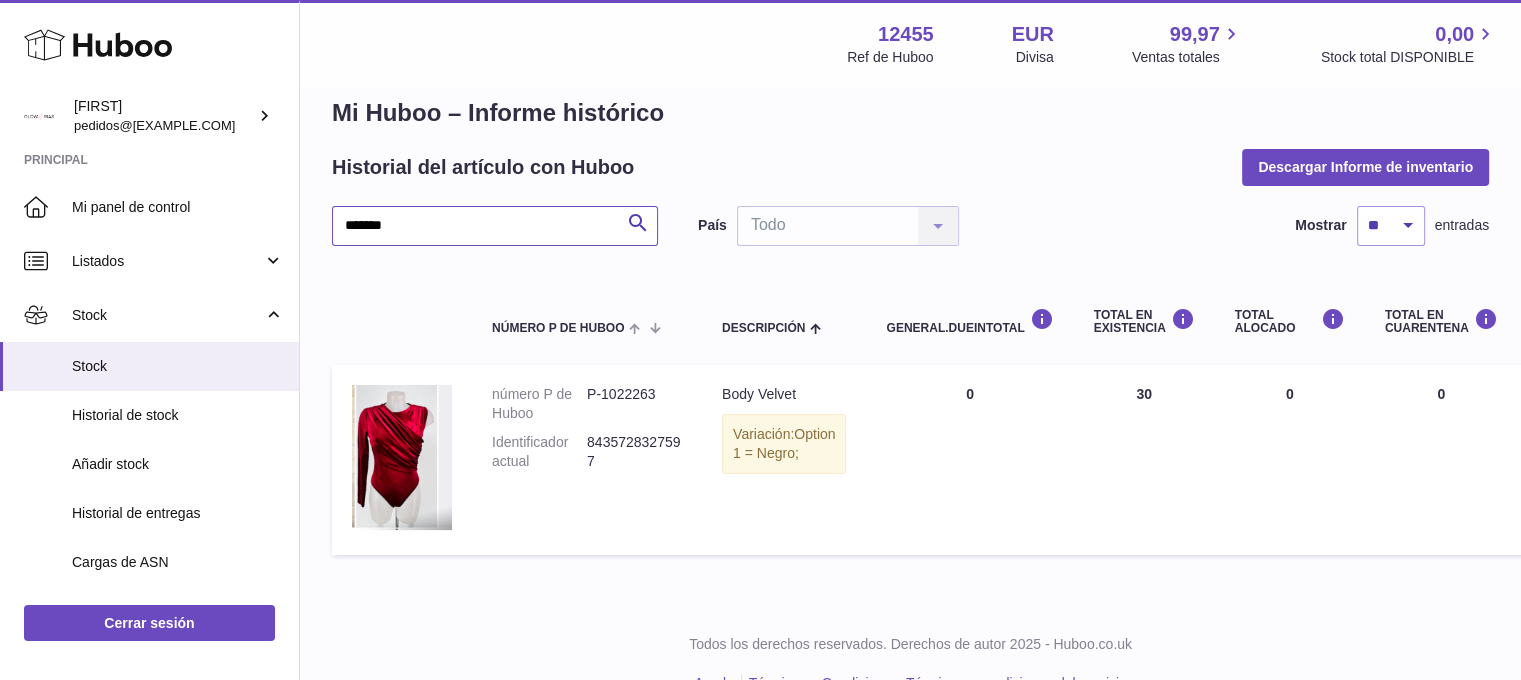 click on "*******" at bounding box center [495, 226] 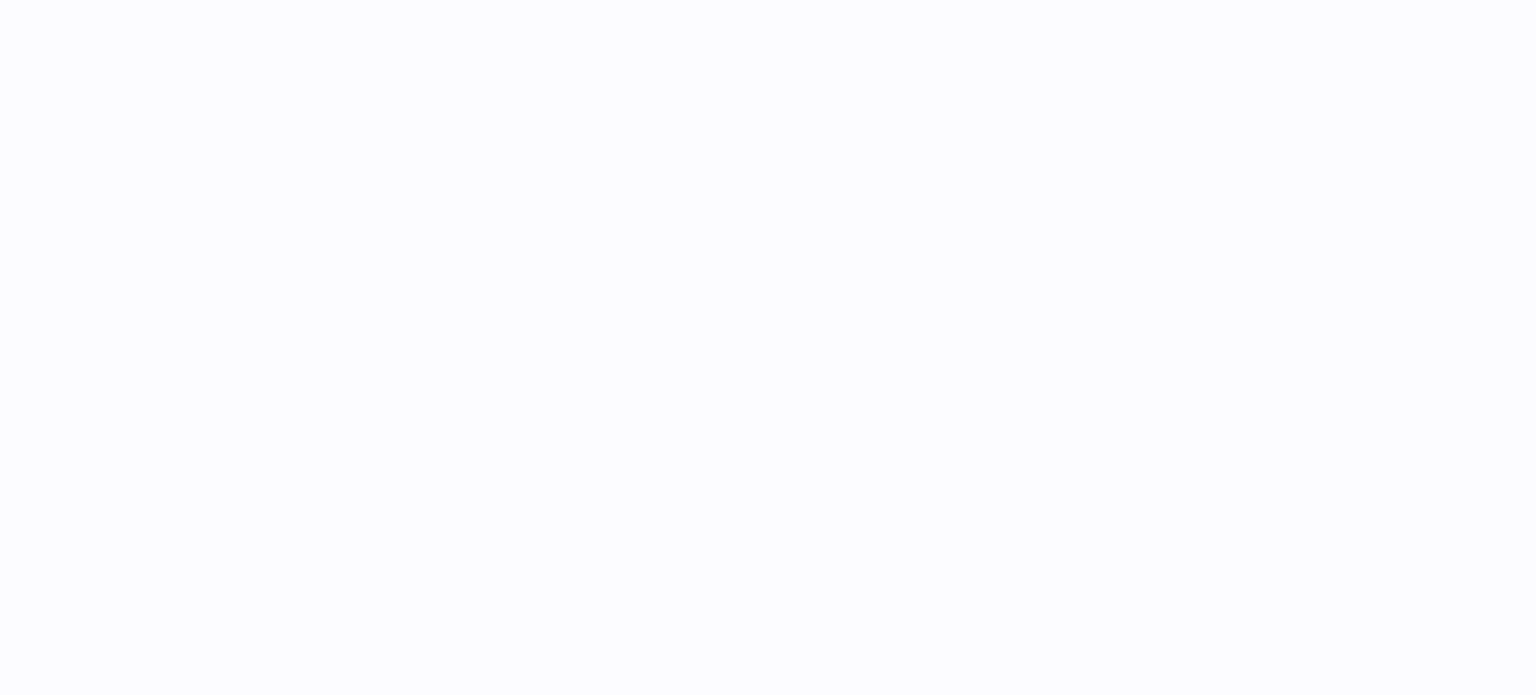 scroll, scrollTop: 0, scrollLeft: 0, axis: both 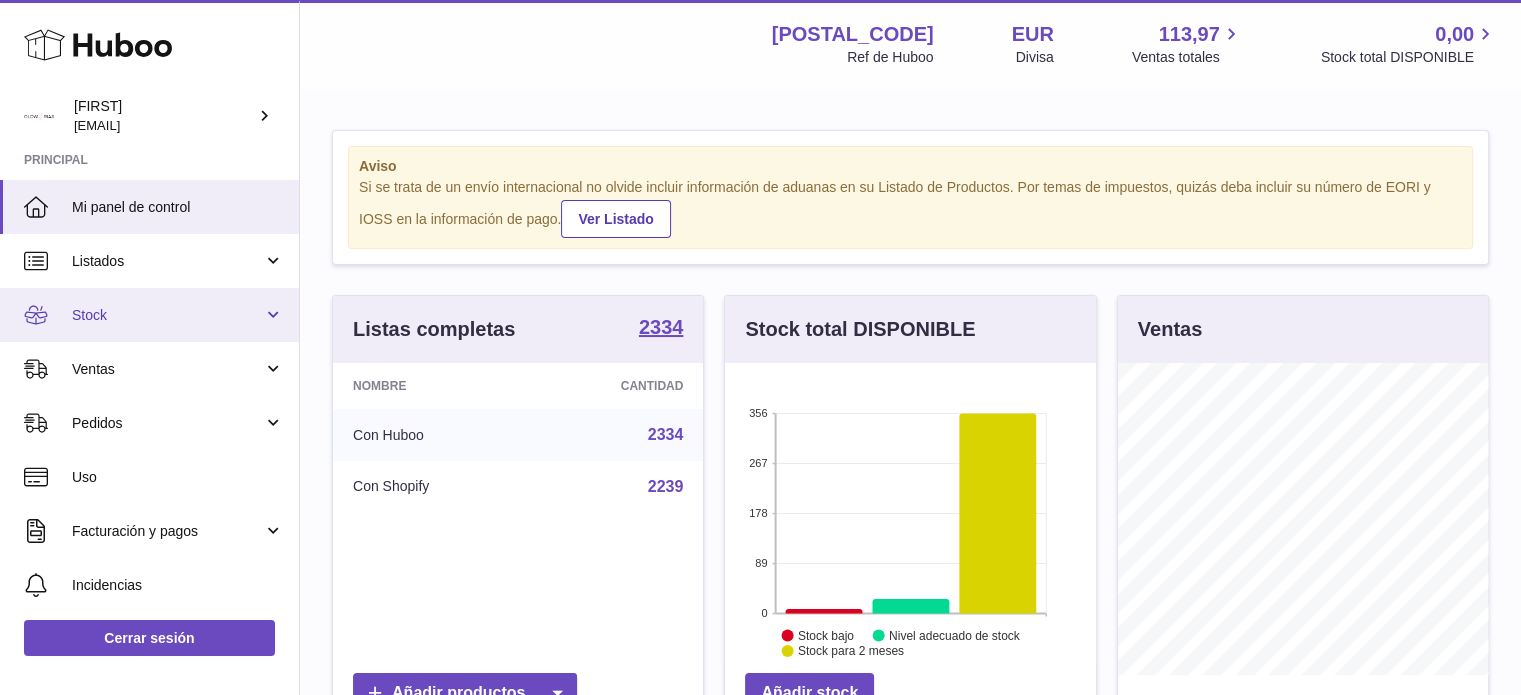 click on "Stock" at bounding box center (167, 315) 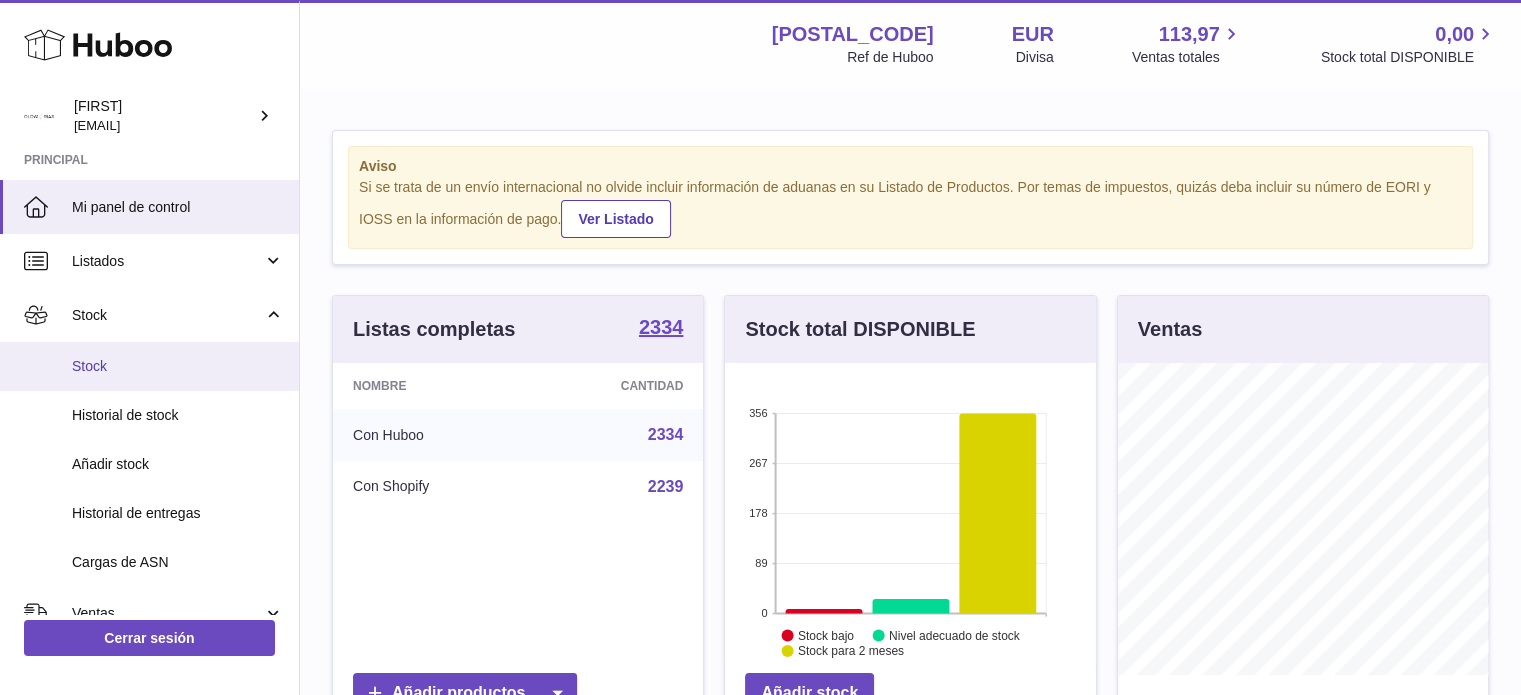 click on "Stock" at bounding box center [178, 366] 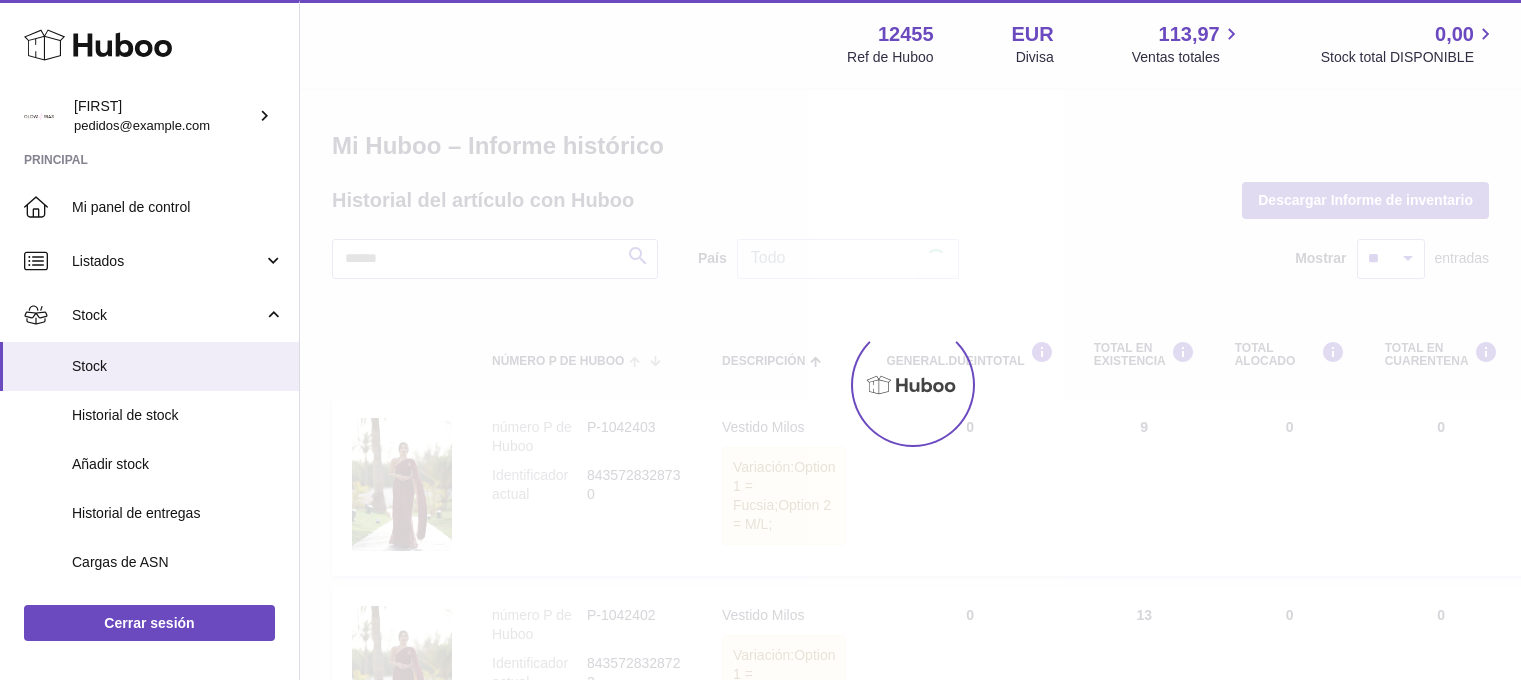 scroll, scrollTop: 0, scrollLeft: 0, axis: both 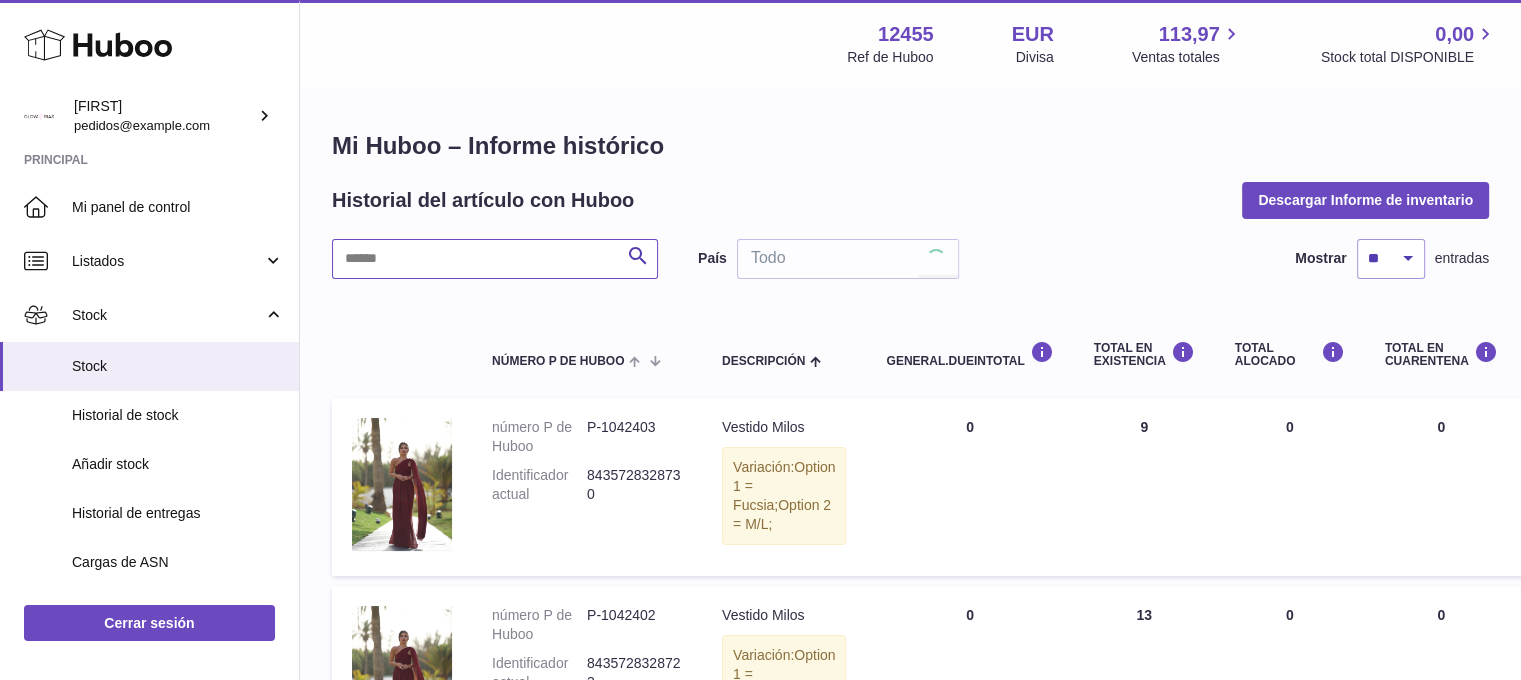 click at bounding box center [495, 259] 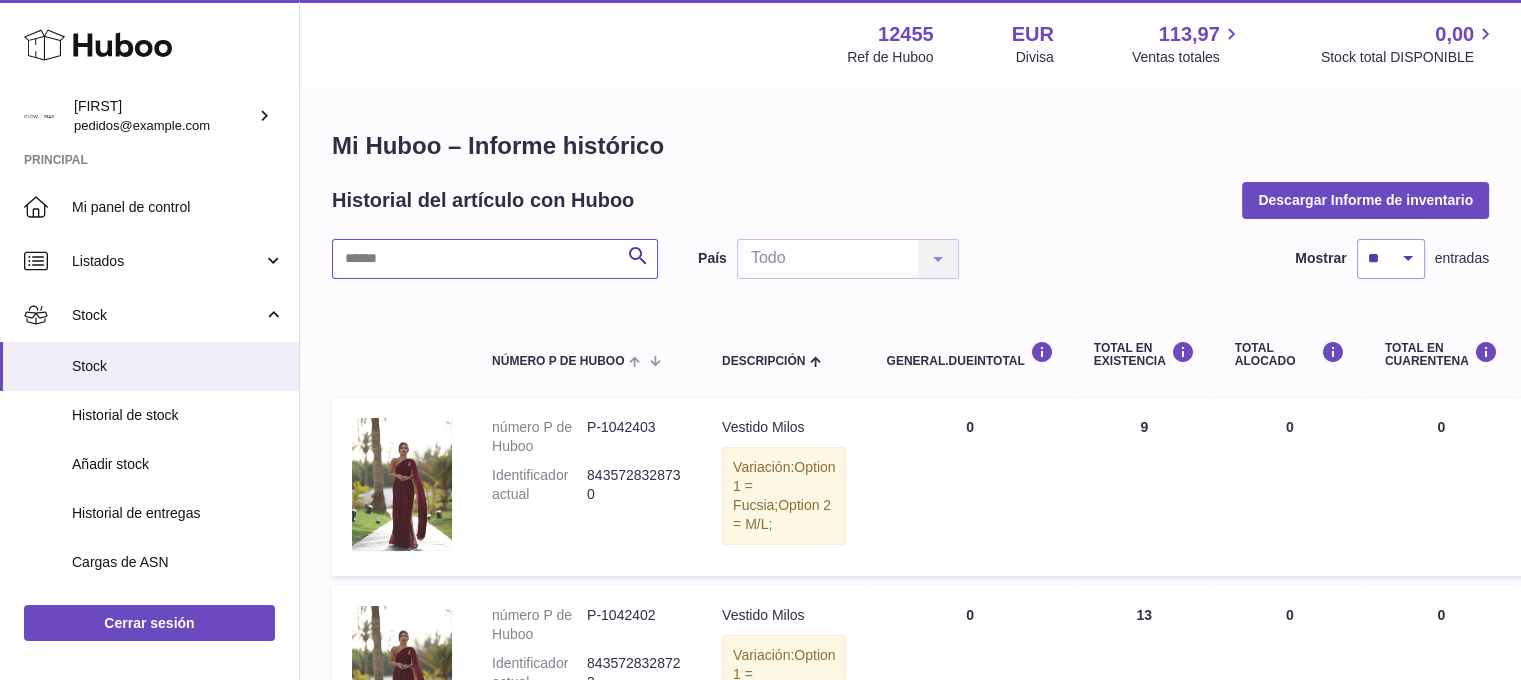 paste on "**********" 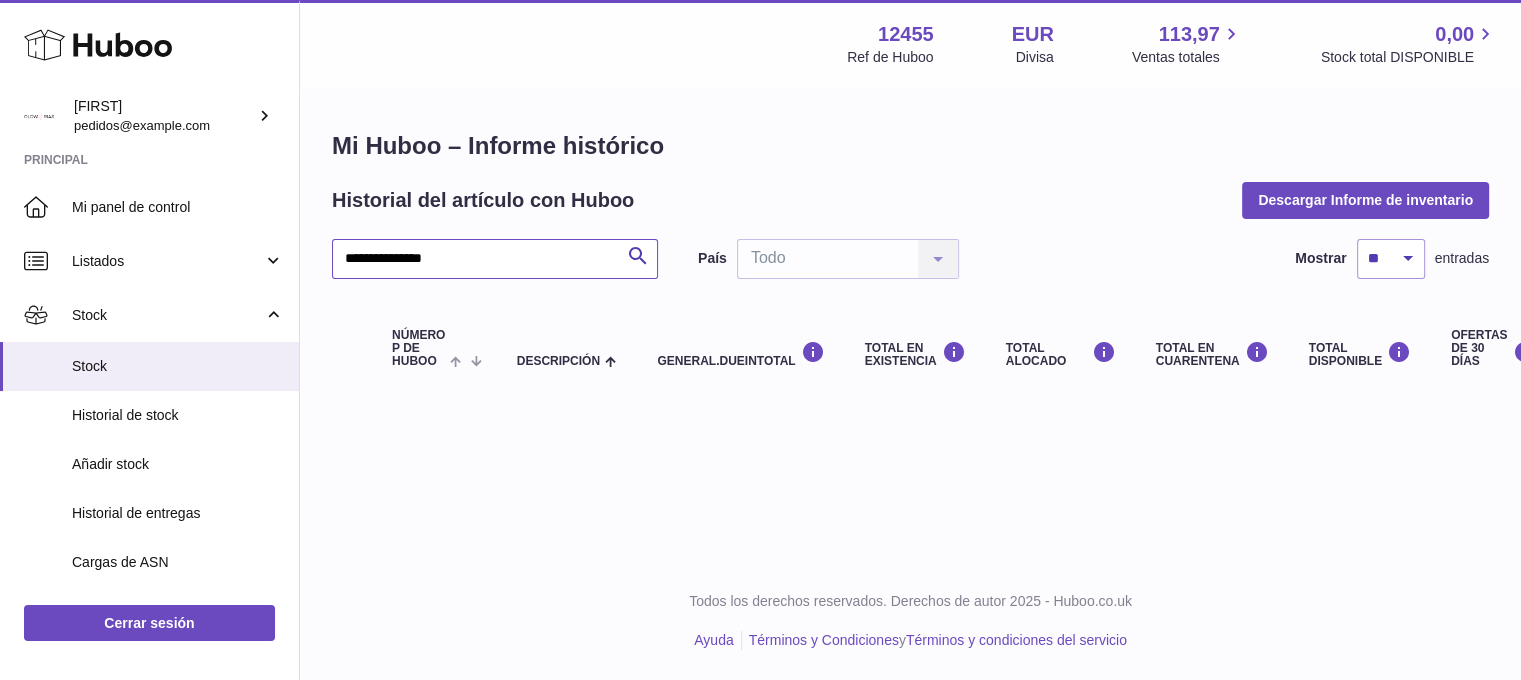 click on "**********" at bounding box center [495, 259] 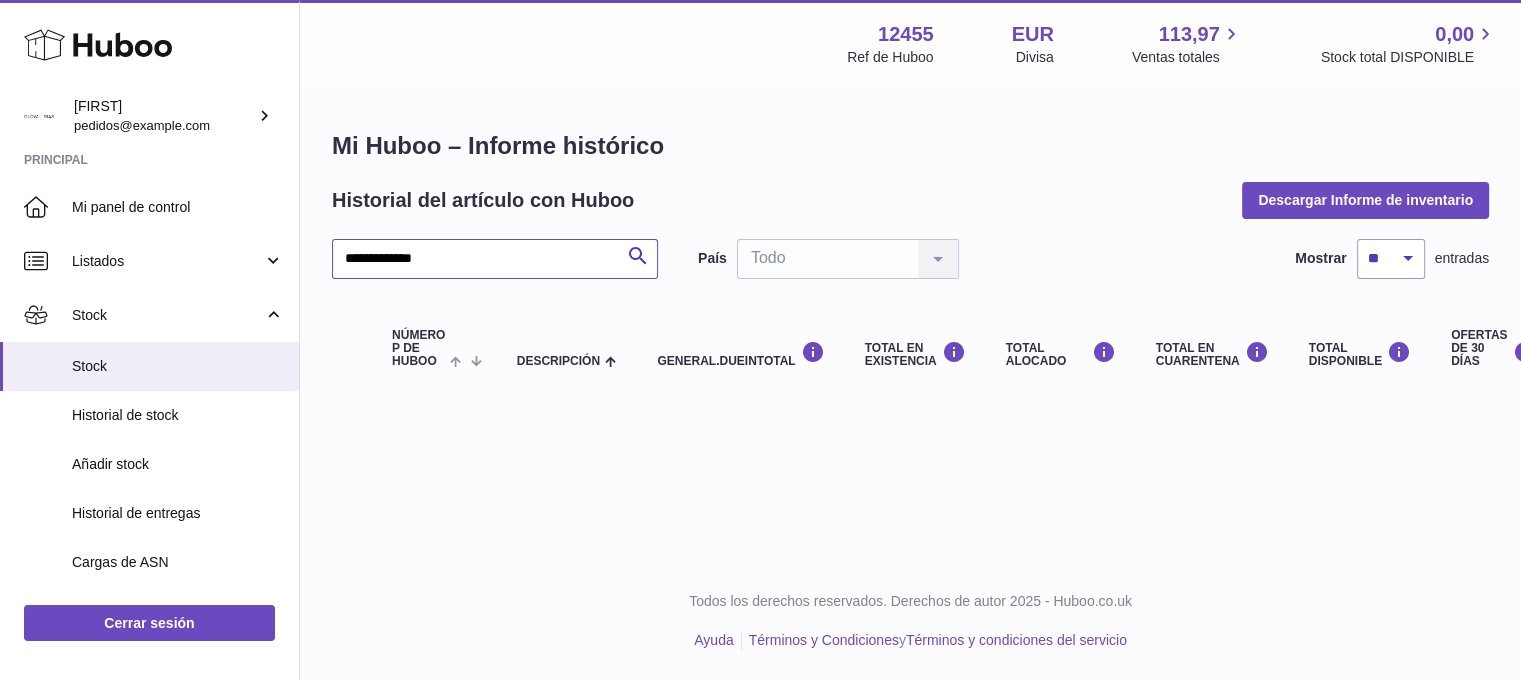 click on "**********" at bounding box center (495, 259) 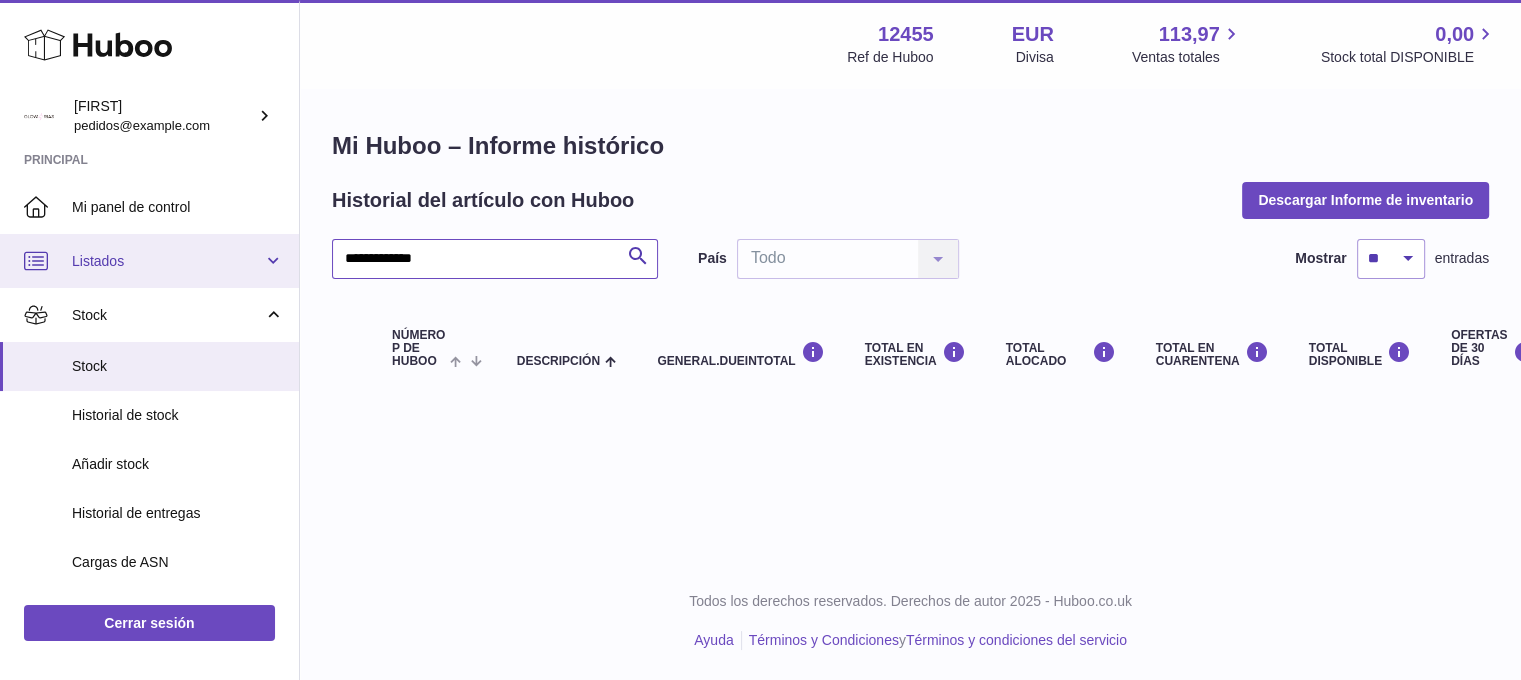 drag, startPoint x: 379, startPoint y: 254, endPoint x: 283, endPoint y: 265, distance: 96.62815 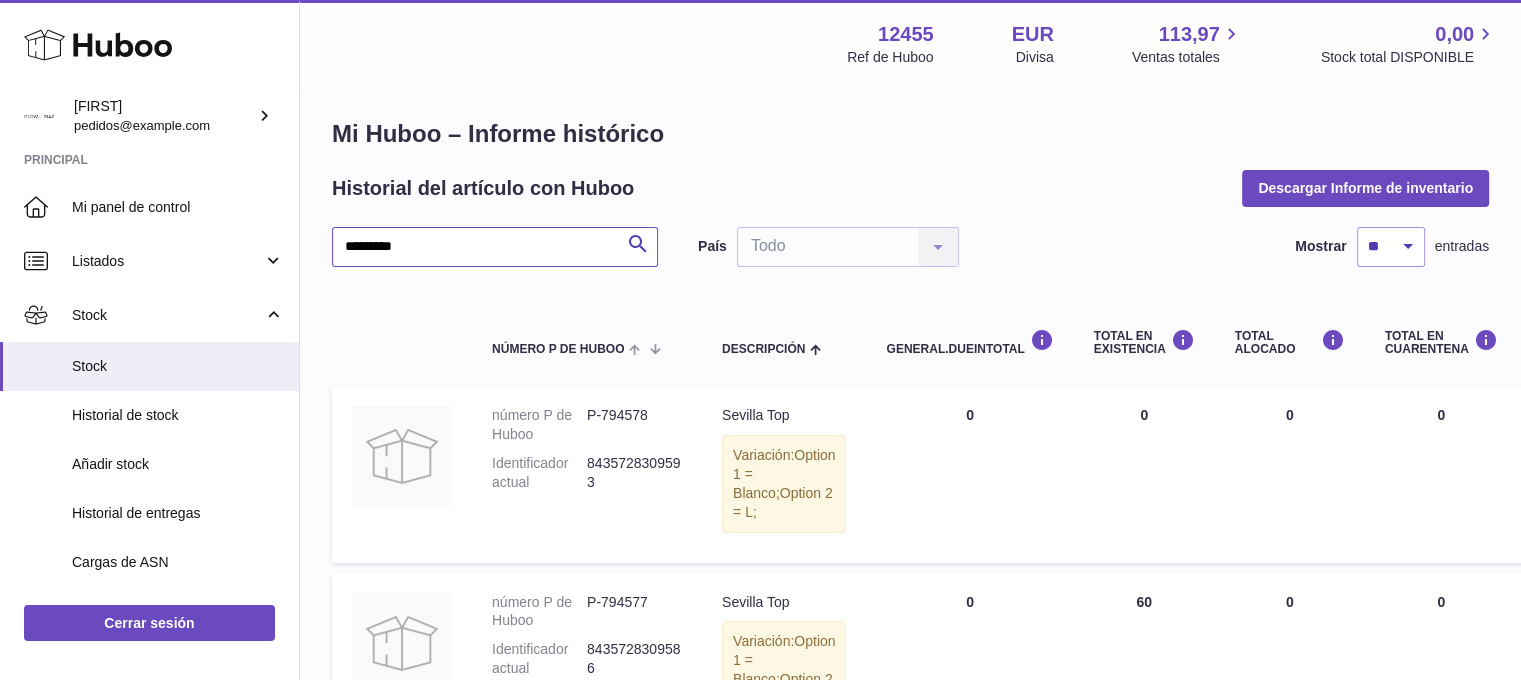 scroll, scrollTop: 0, scrollLeft: 0, axis: both 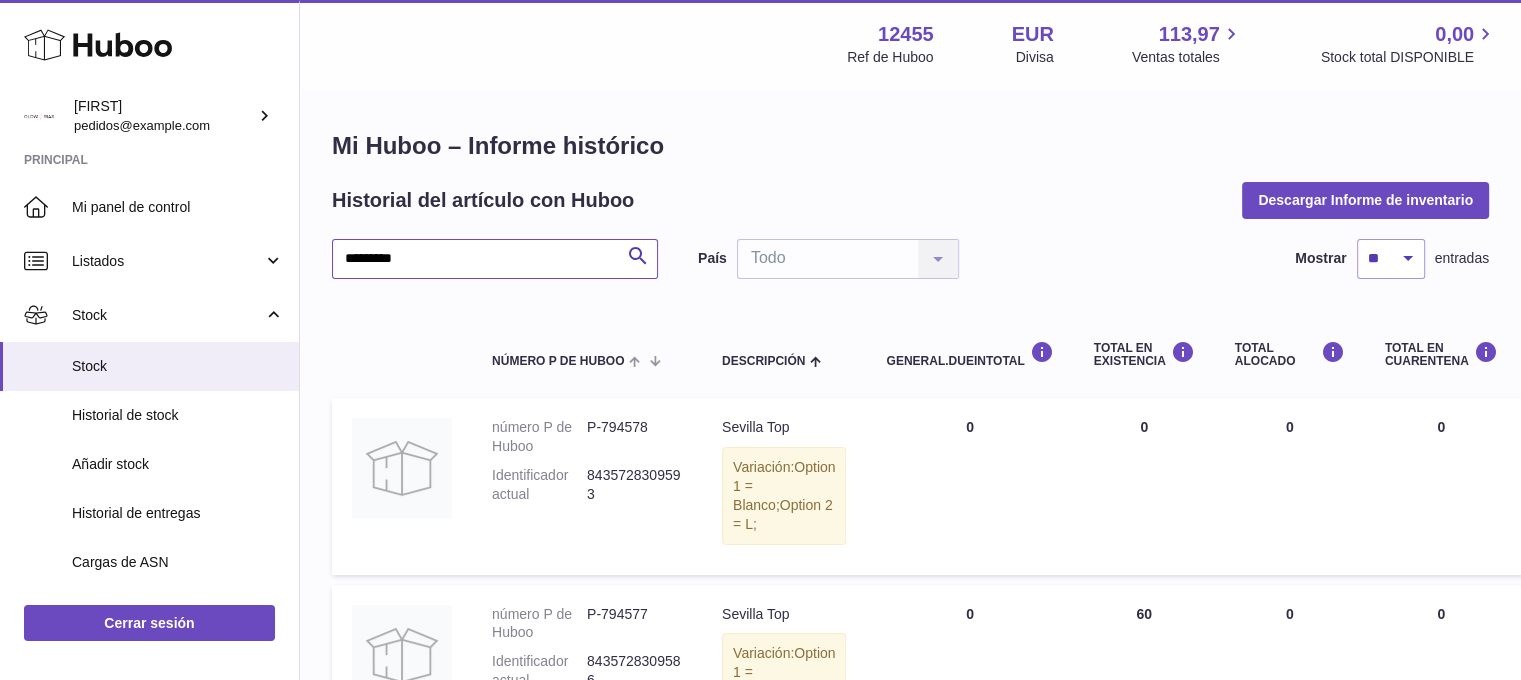 click on "*******" at bounding box center (495, 259) 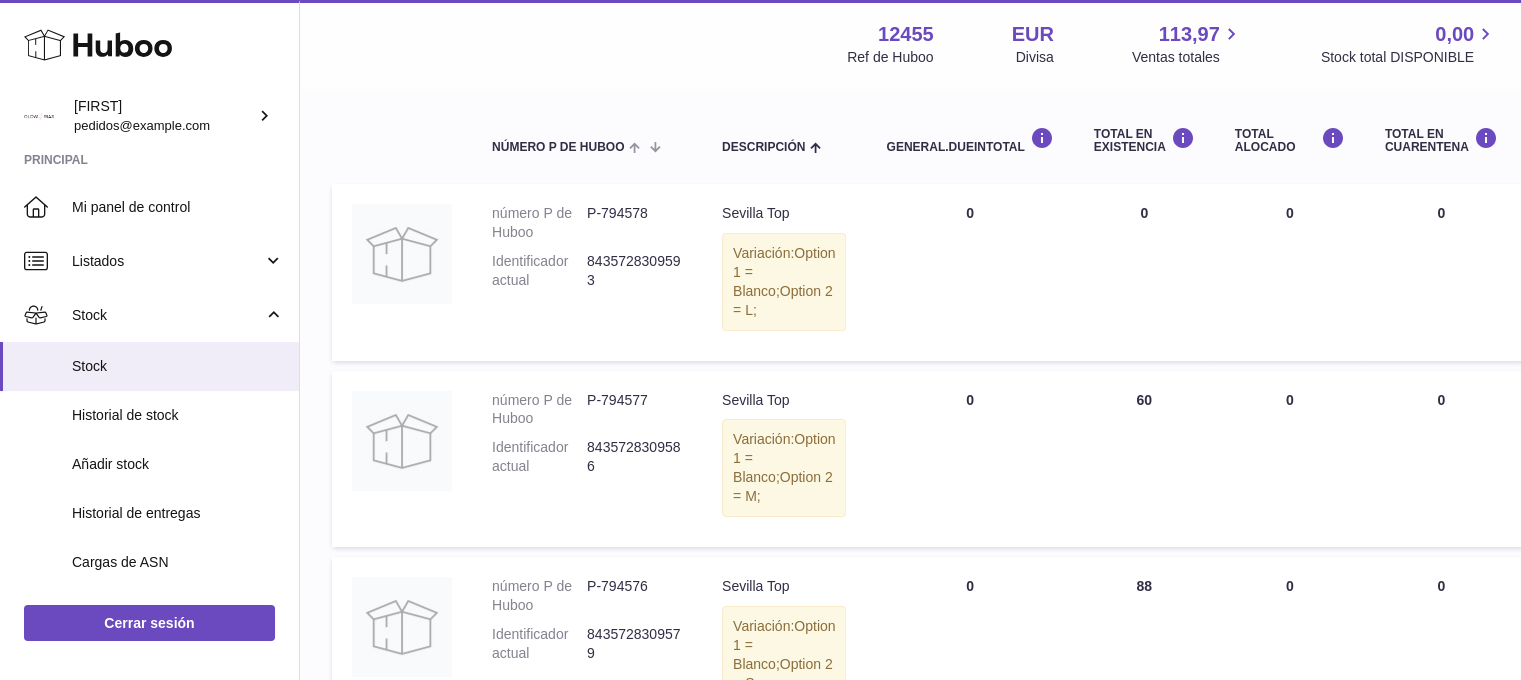 scroll, scrollTop: 233, scrollLeft: 0, axis: vertical 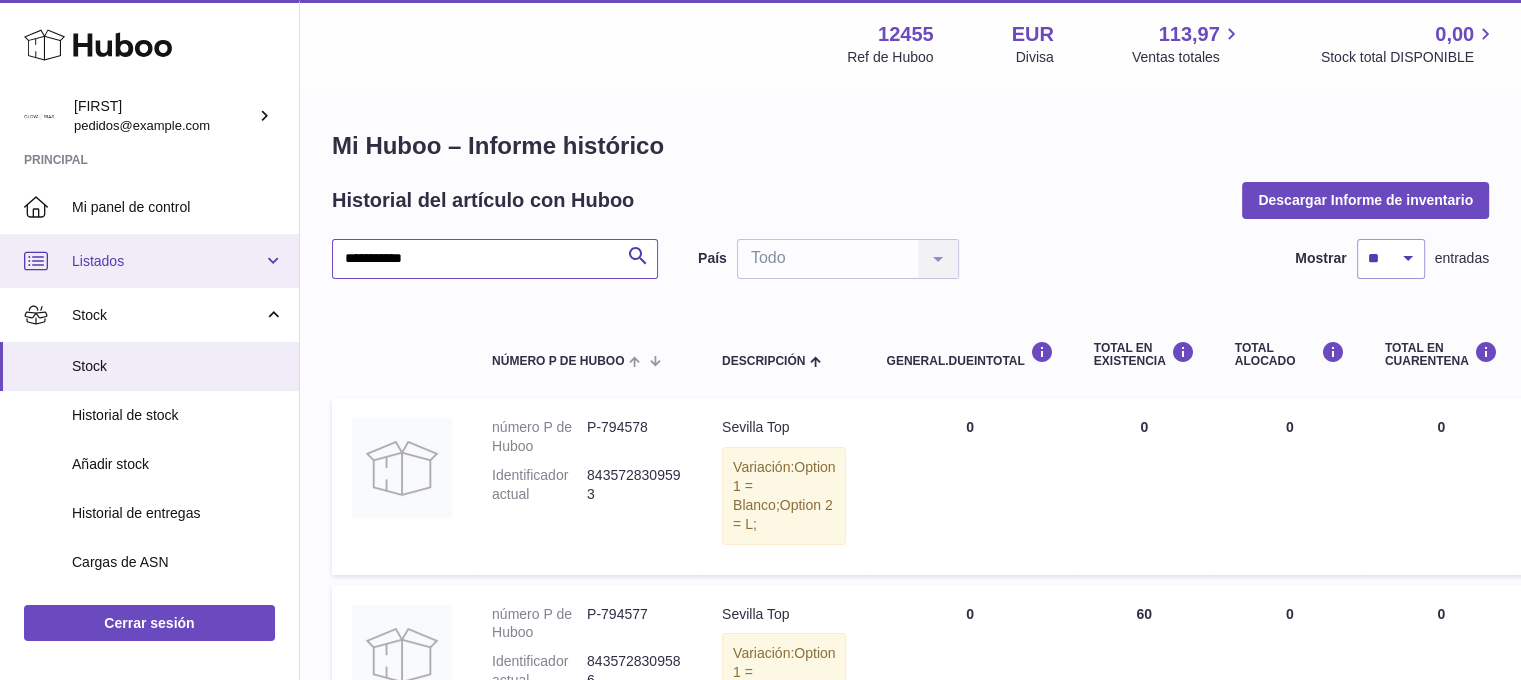 drag, startPoint x: 483, startPoint y: 256, endPoint x: 284, endPoint y: 266, distance: 199.2511 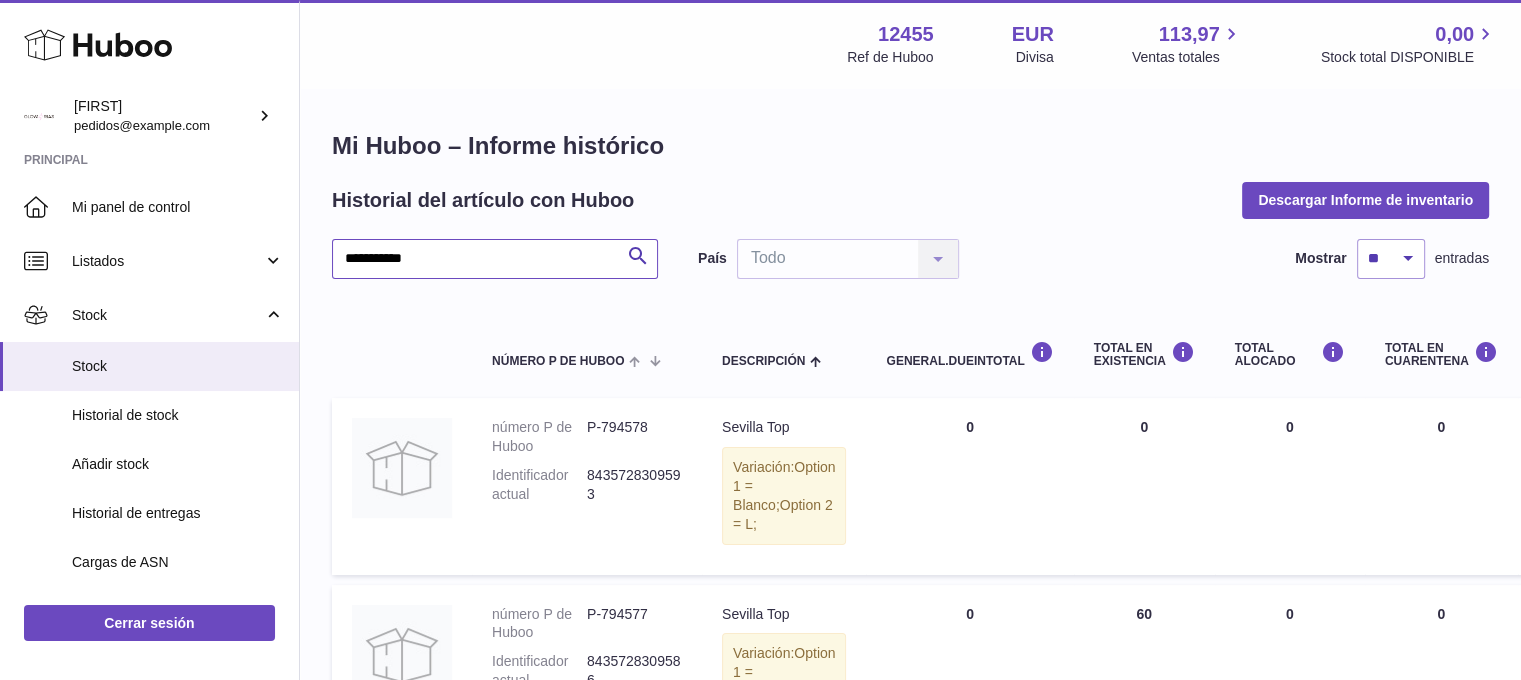paste on "**********" 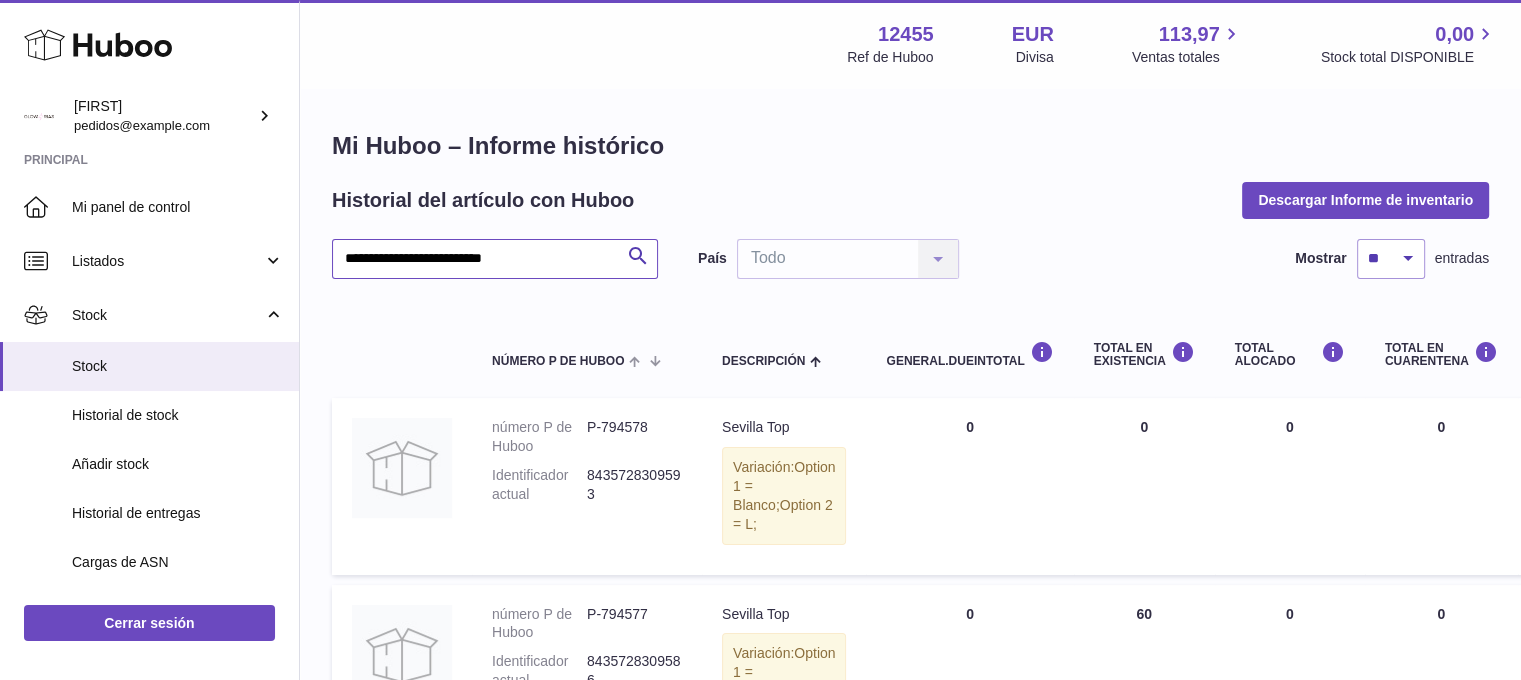 scroll, scrollTop: 0, scrollLeft: 7, axis: horizontal 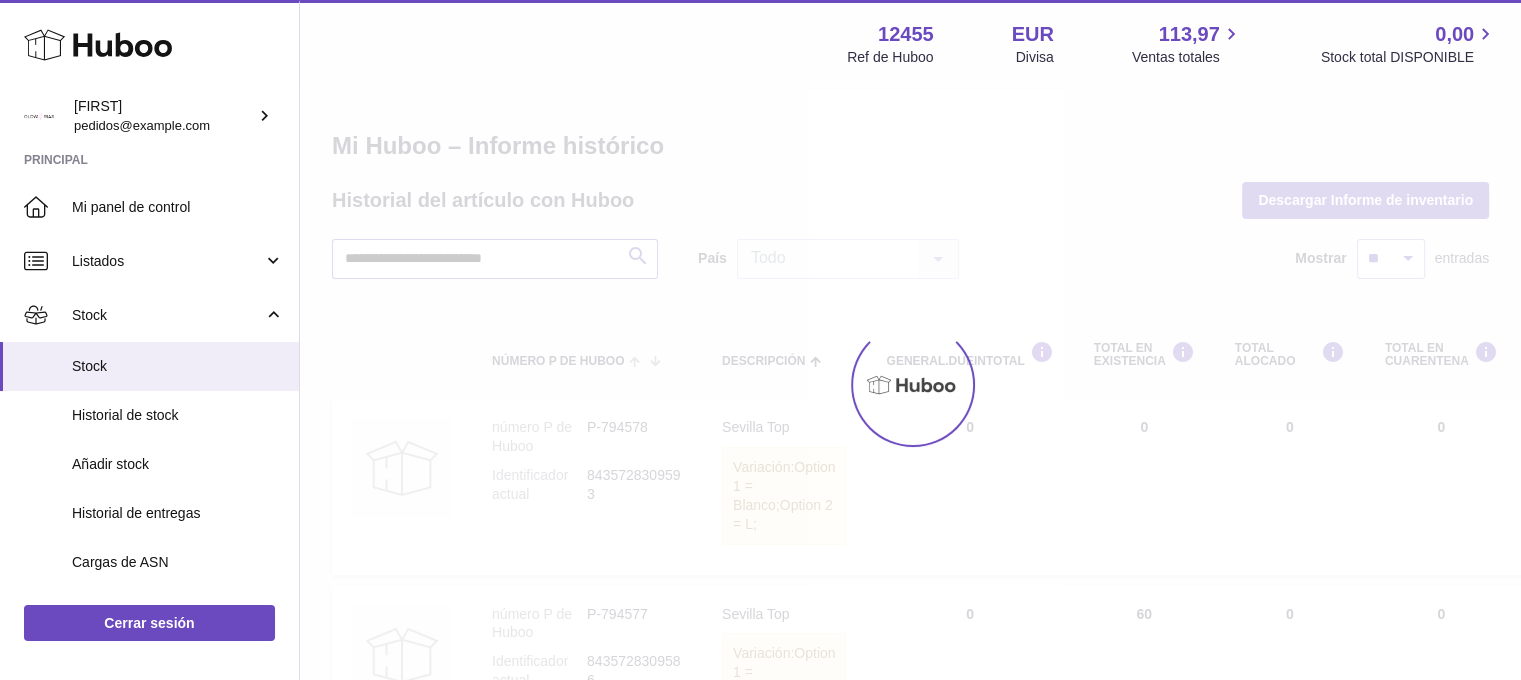 type on "**********" 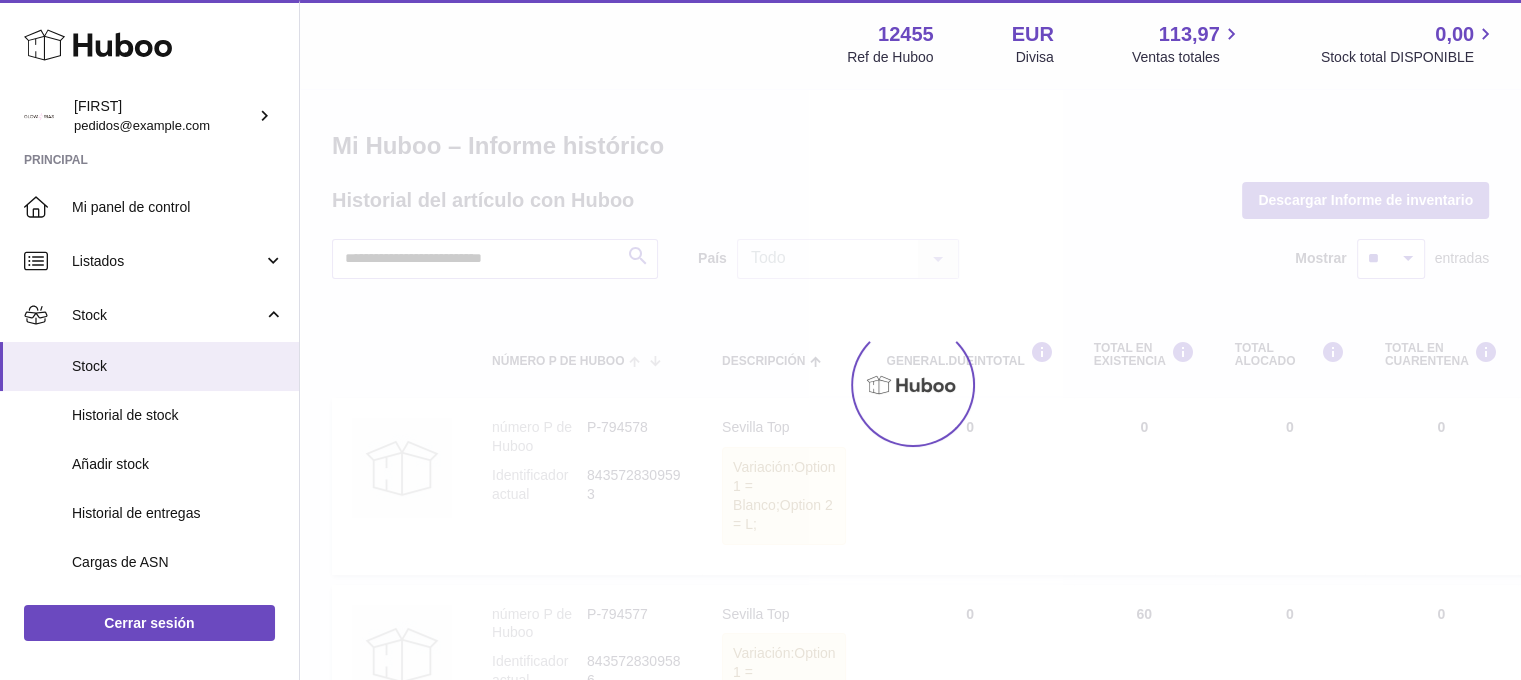click at bounding box center (910, 385) 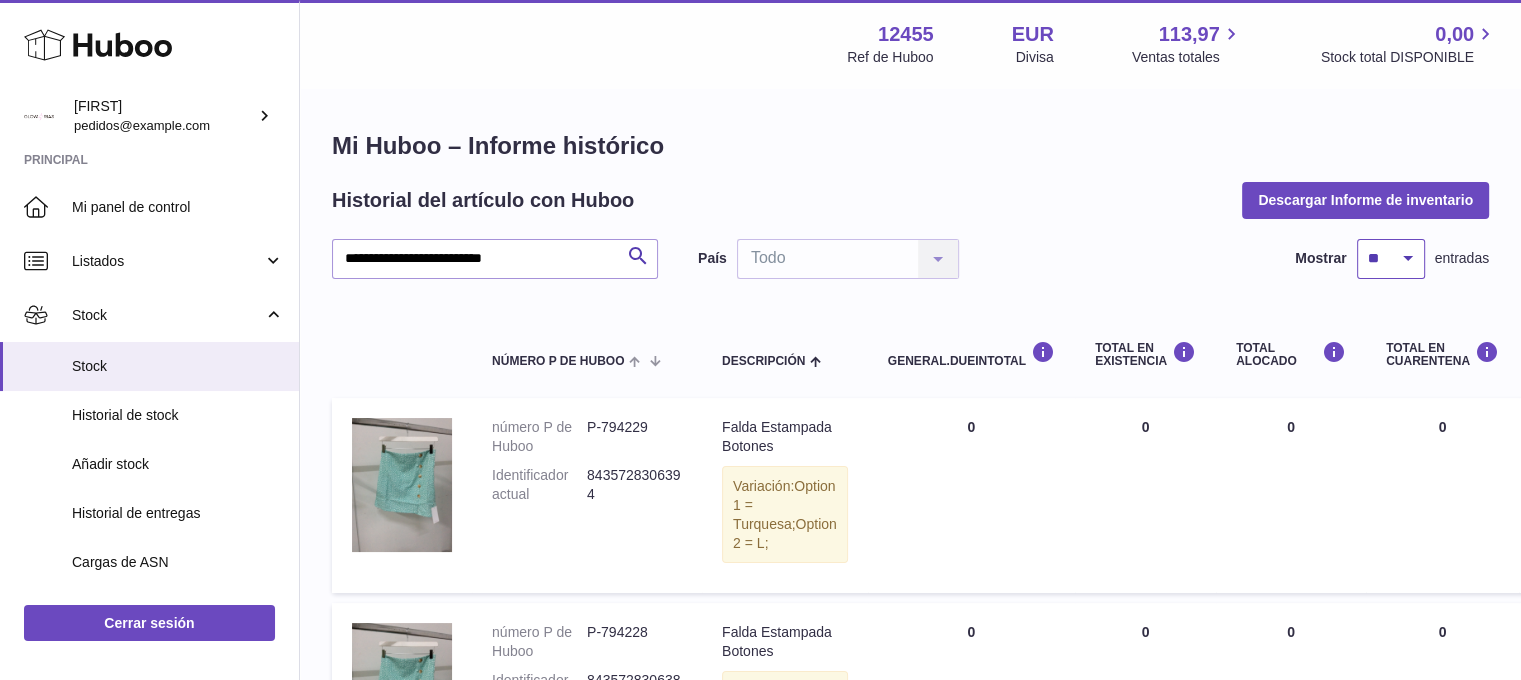 click on "** ** ** ***" at bounding box center [1391, 259] 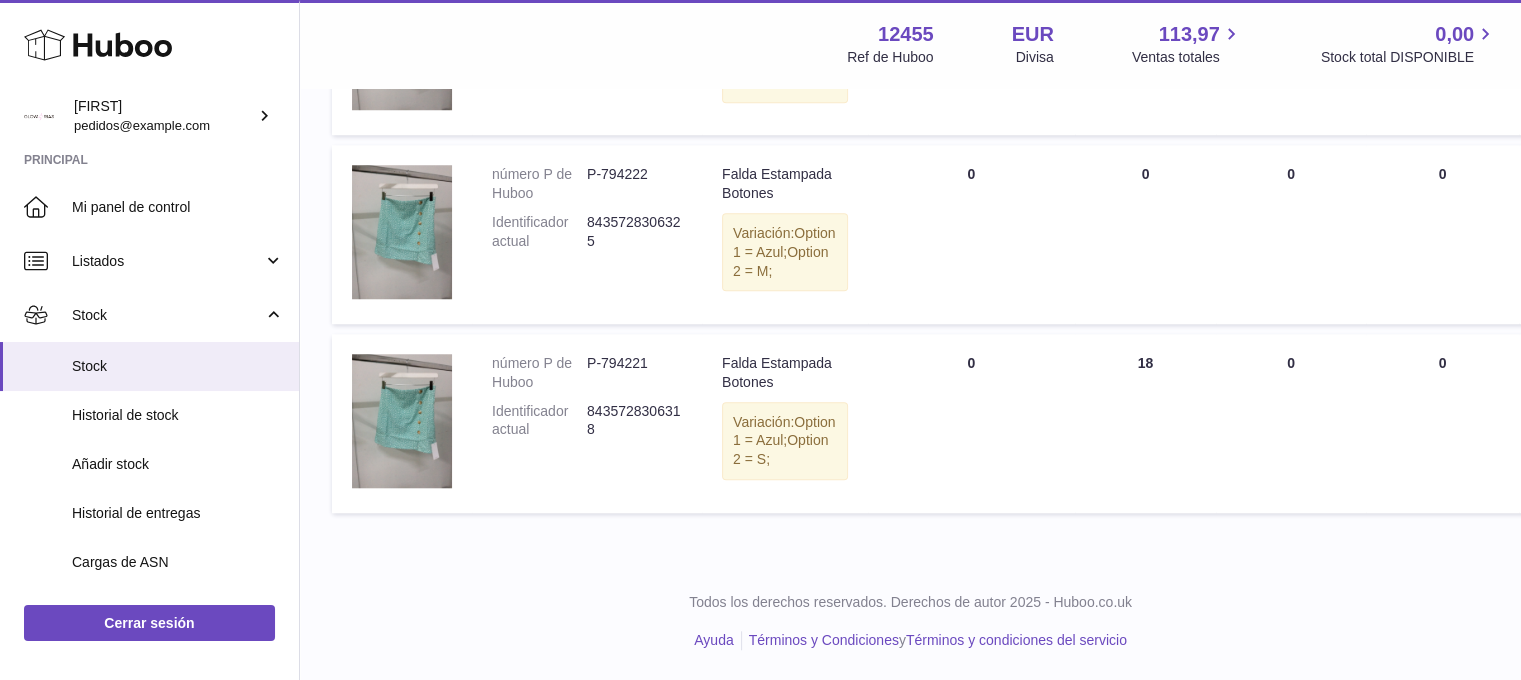 scroll, scrollTop: 1866, scrollLeft: 0, axis: vertical 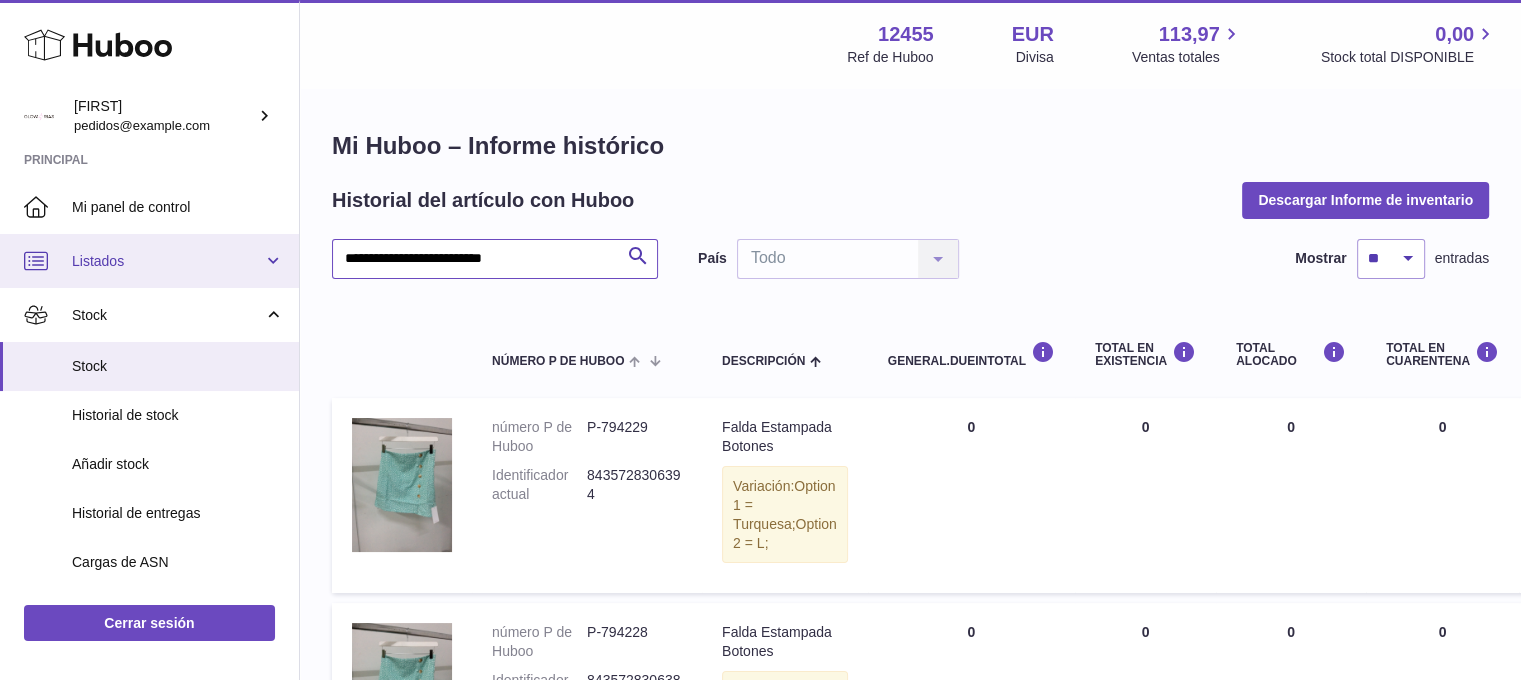 drag, startPoint x: 530, startPoint y: 259, endPoint x: 234, endPoint y: 253, distance: 296.0608 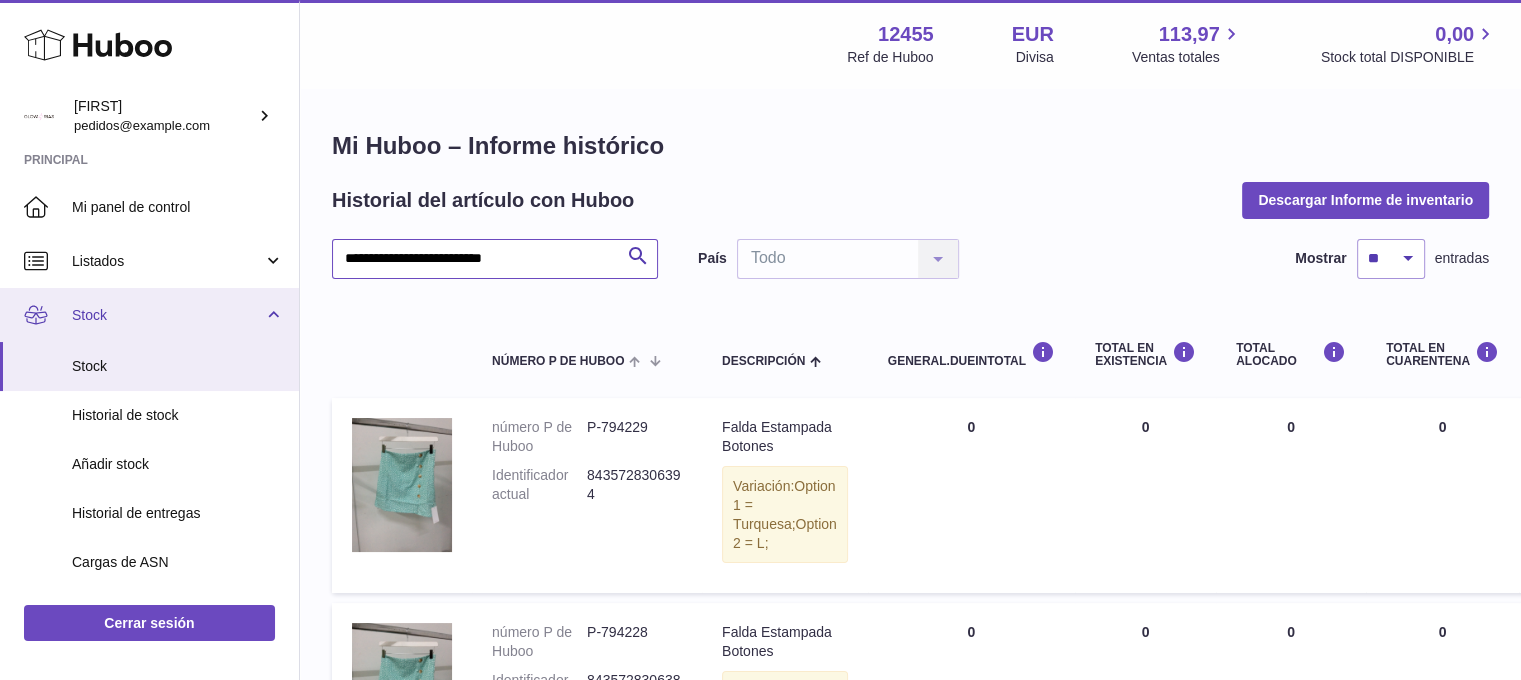 paste 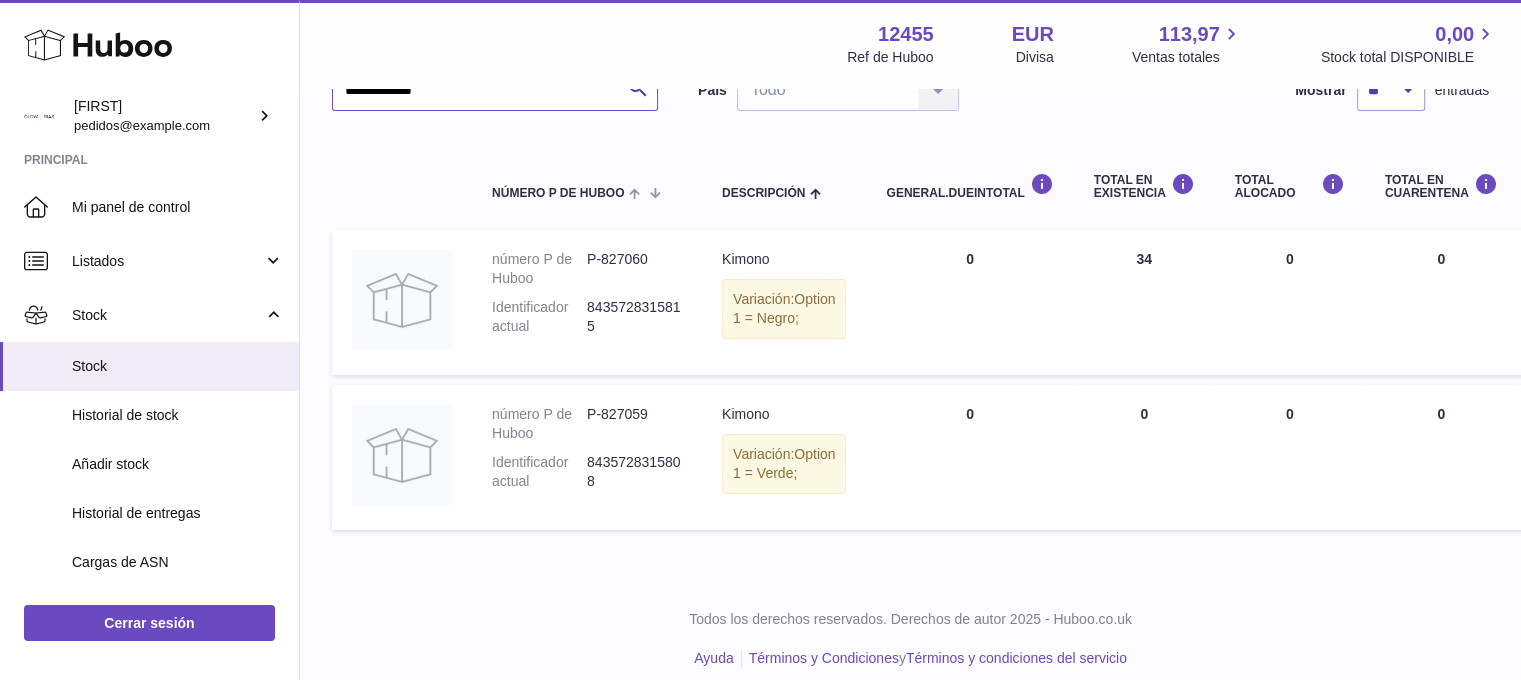 scroll, scrollTop: 208, scrollLeft: 0, axis: vertical 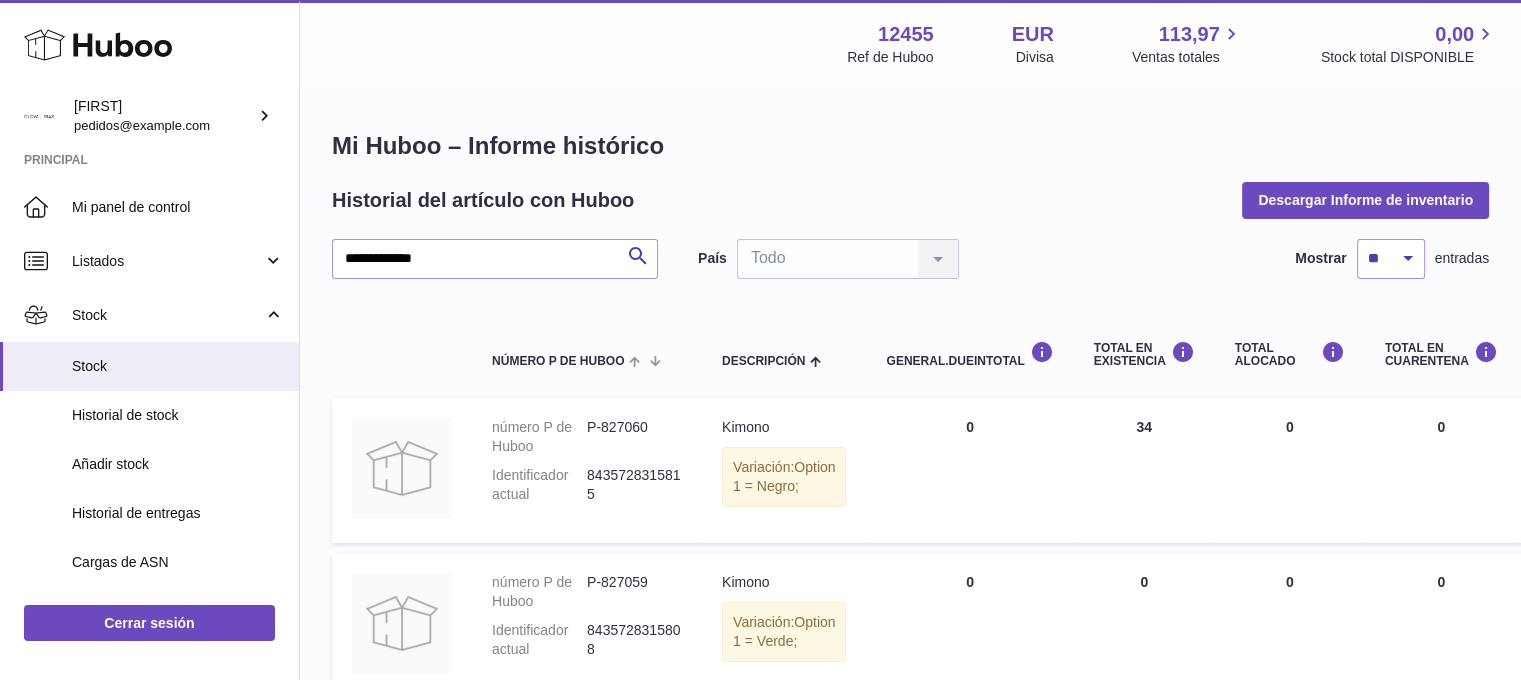 drag, startPoint x: 537, startPoint y: 227, endPoint x: 312, endPoint y: 262, distance: 227.70595 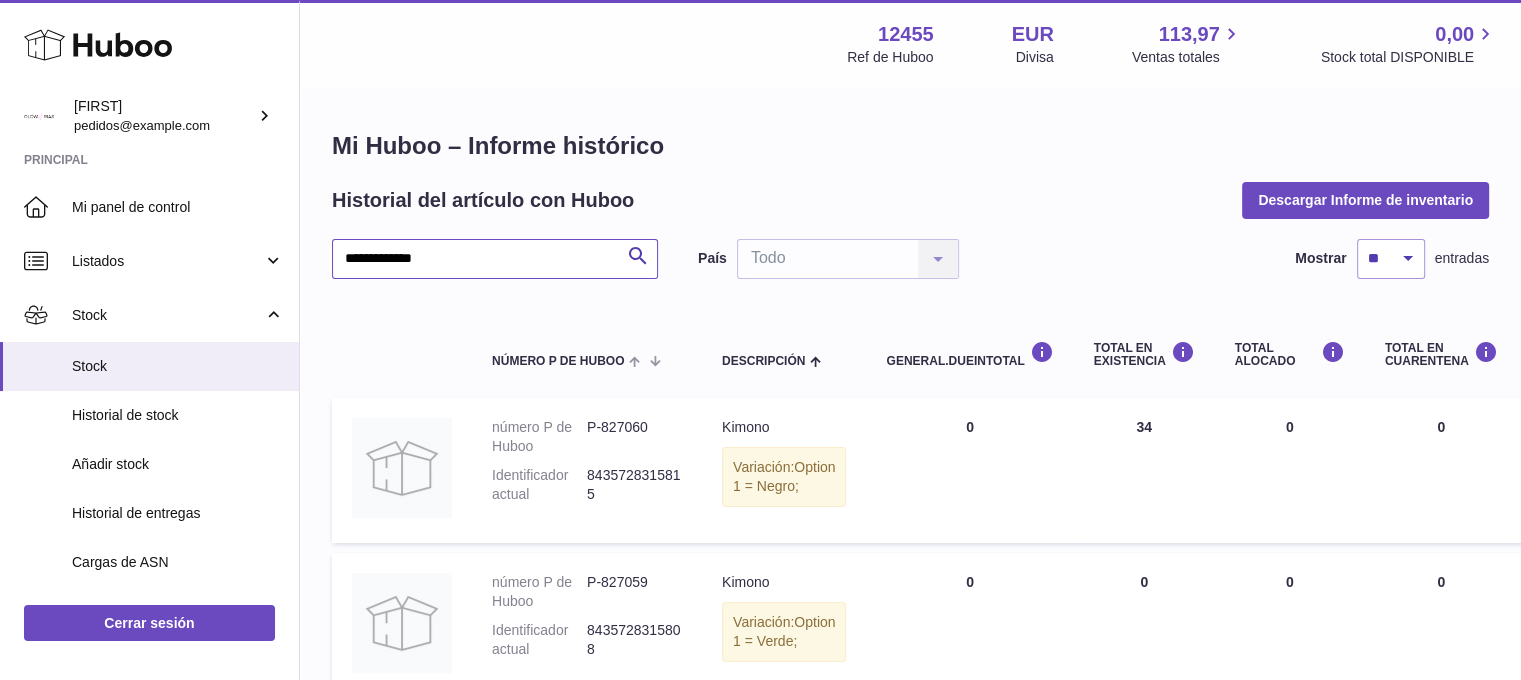 click on "******" at bounding box center (495, 259) 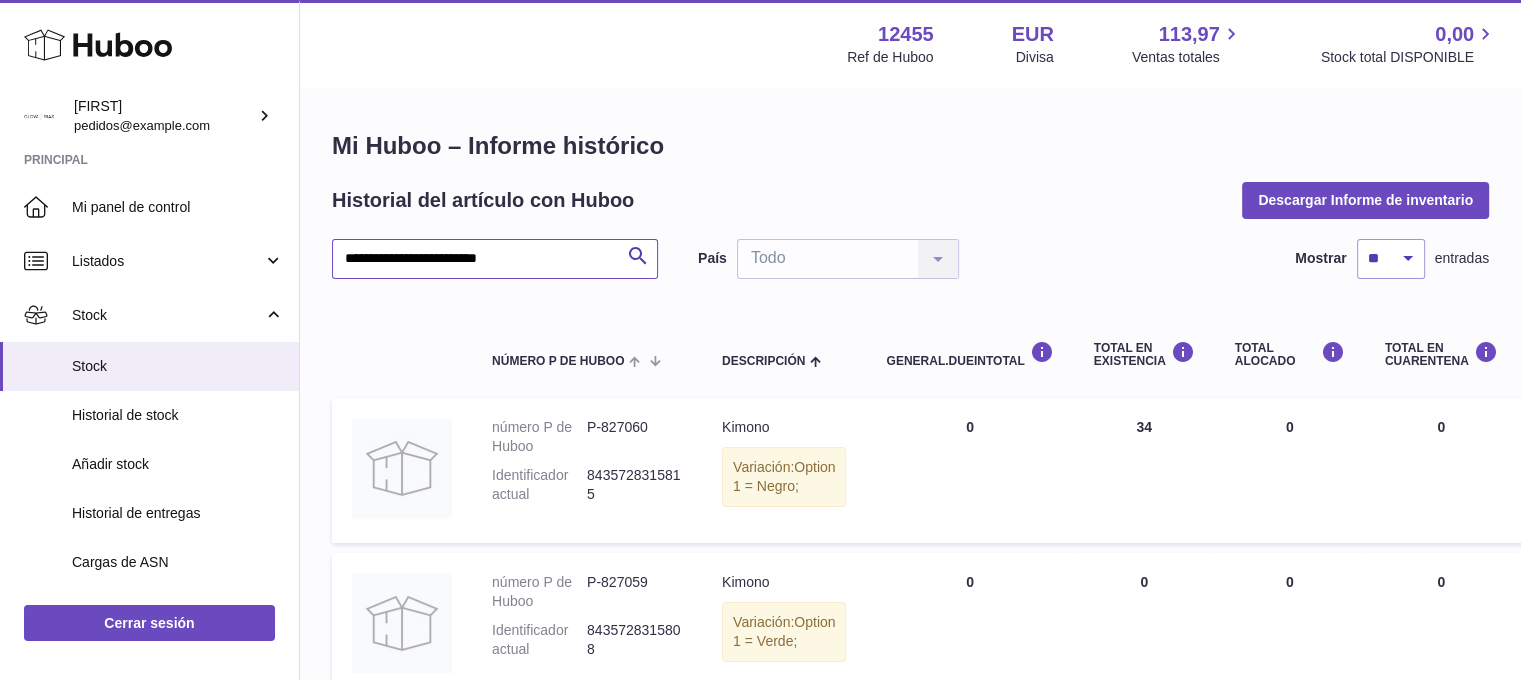 click on "**********" at bounding box center [495, 259] 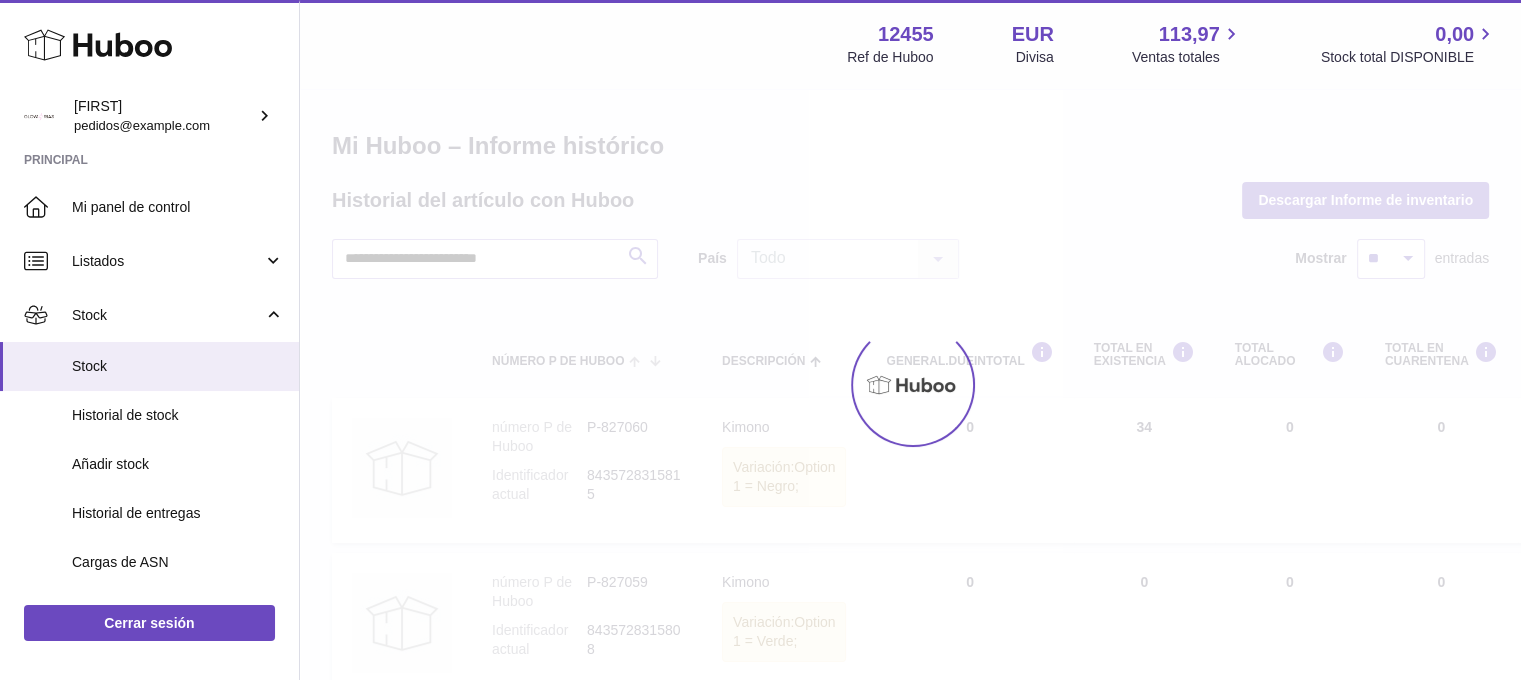click at bounding box center (910, 385) 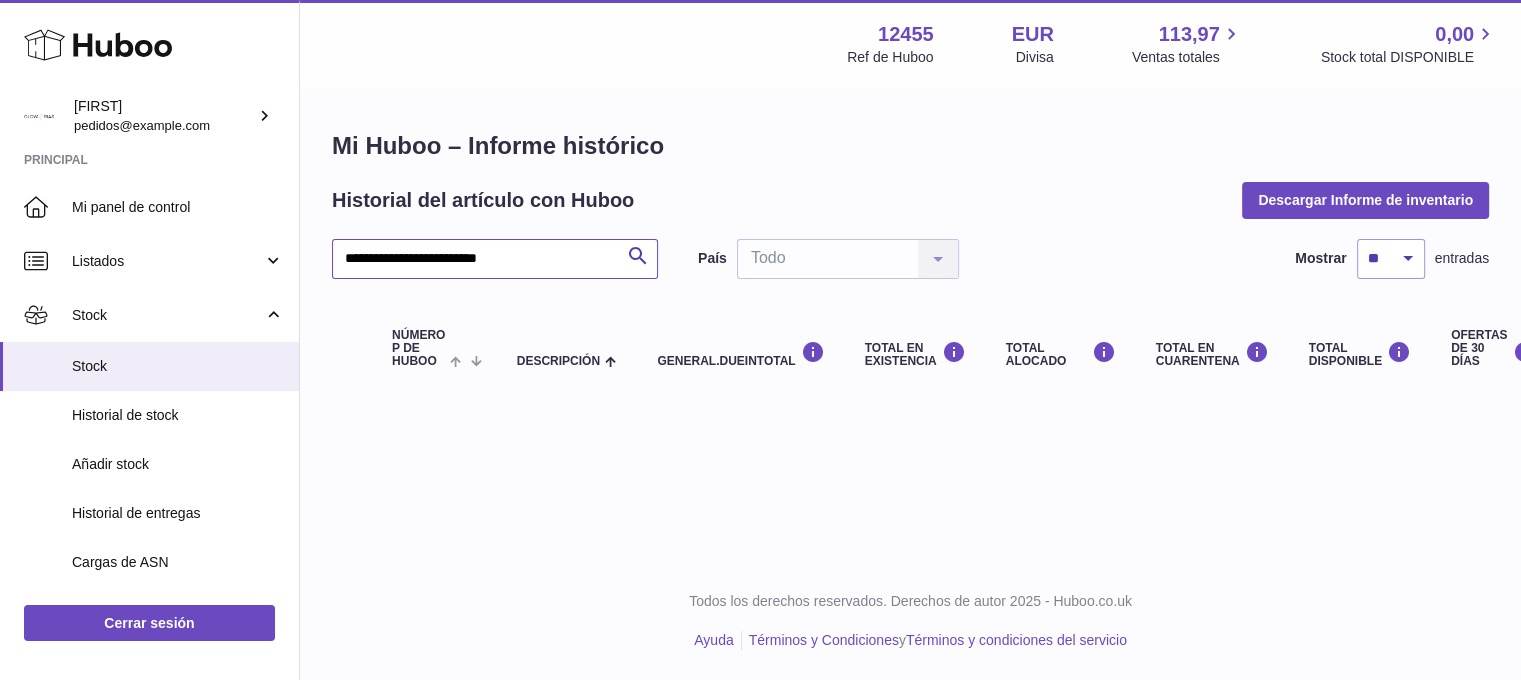 click on "**********" at bounding box center [495, 259] 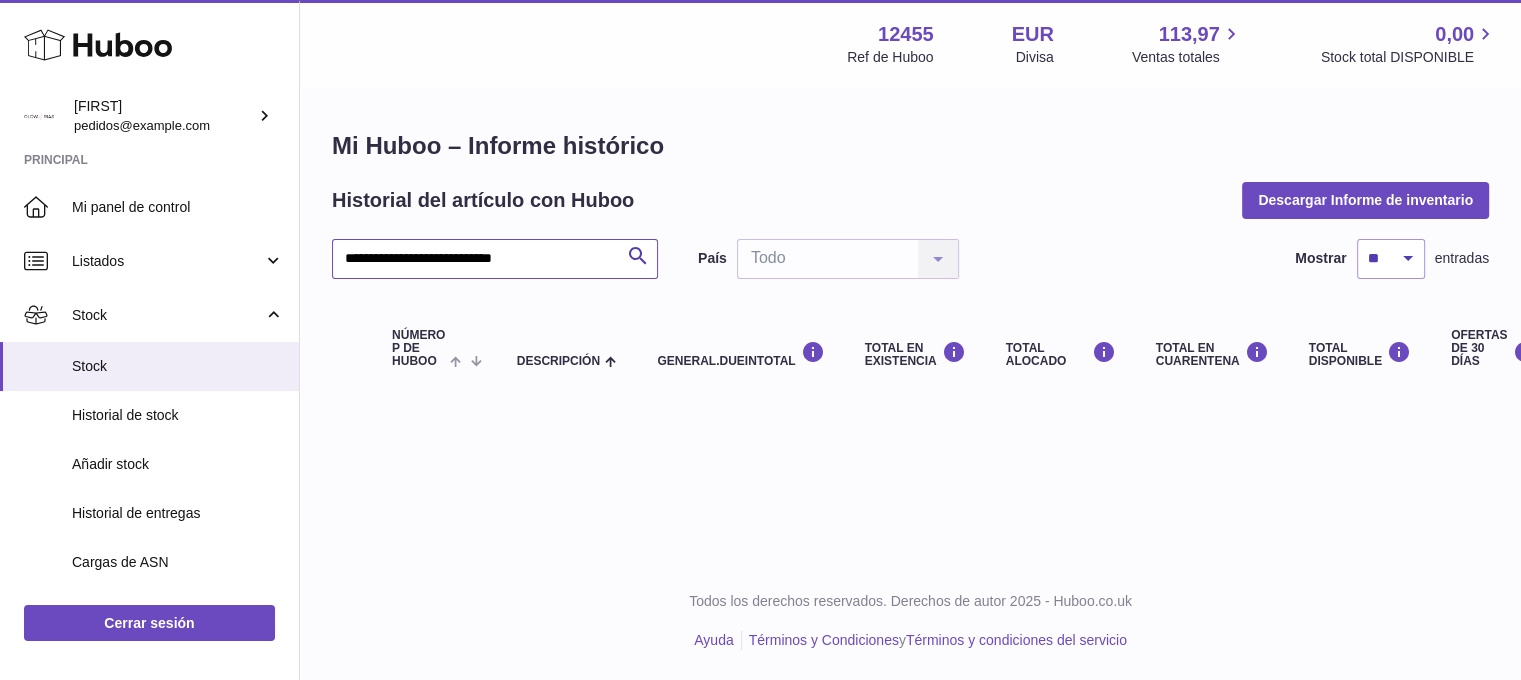 click on "**********" at bounding box center (910, 219) 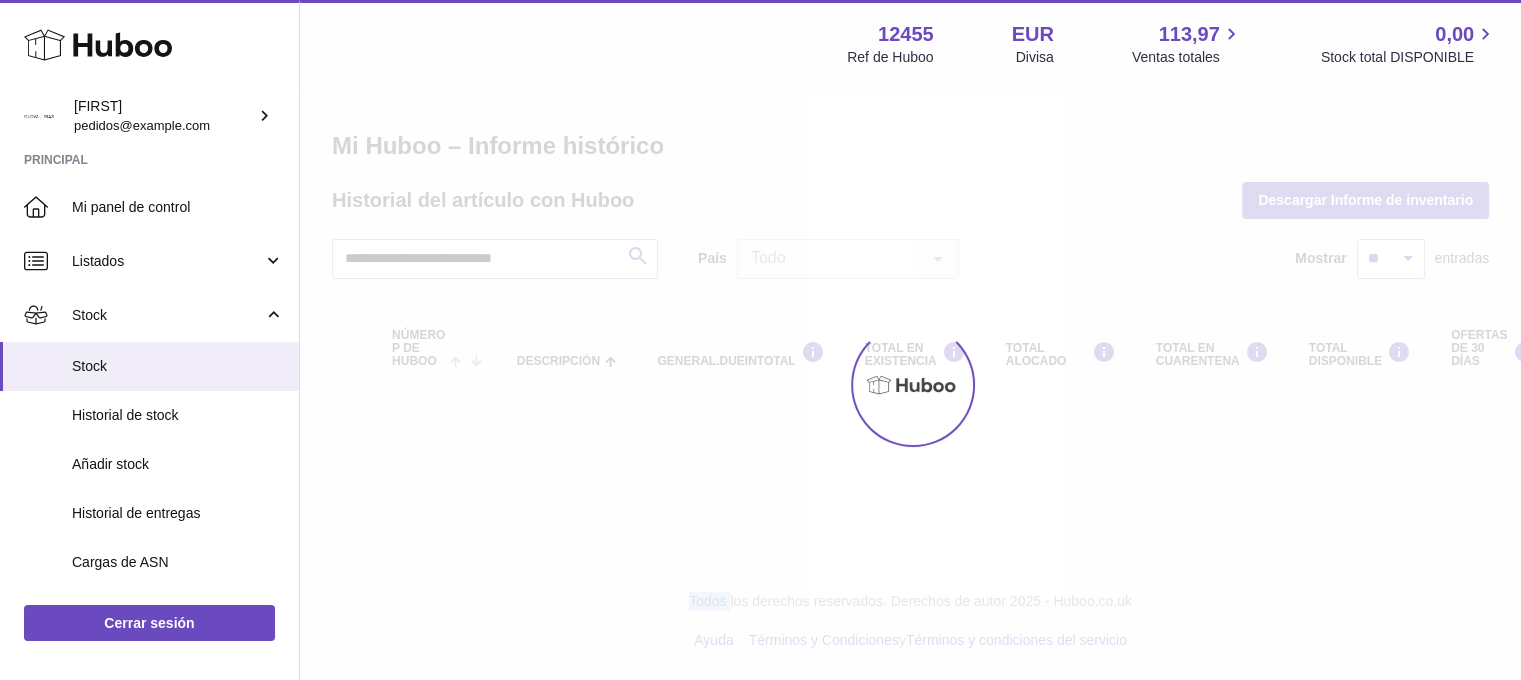click at bounding box center [910, 385] 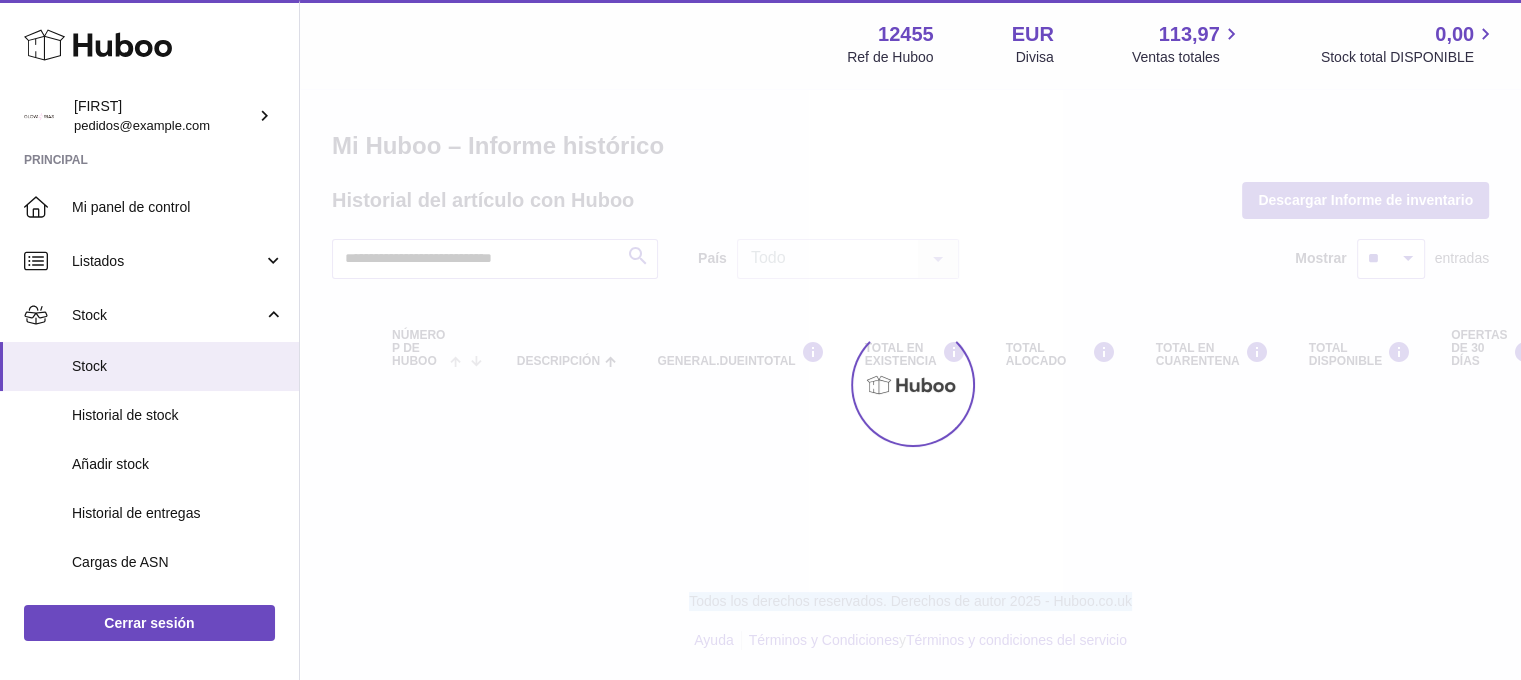 click at bounding box center [910, 385] 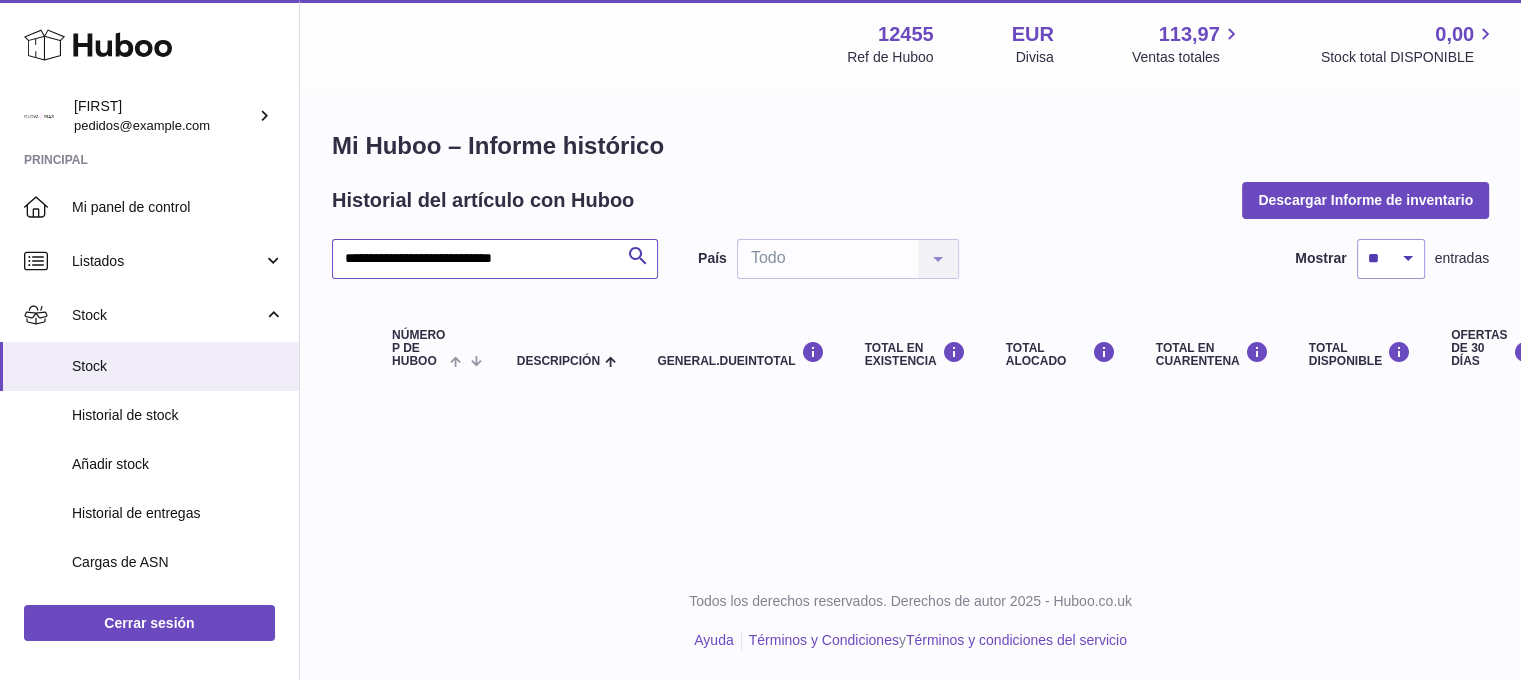 click on "**********" at bounding box center (495, 259) 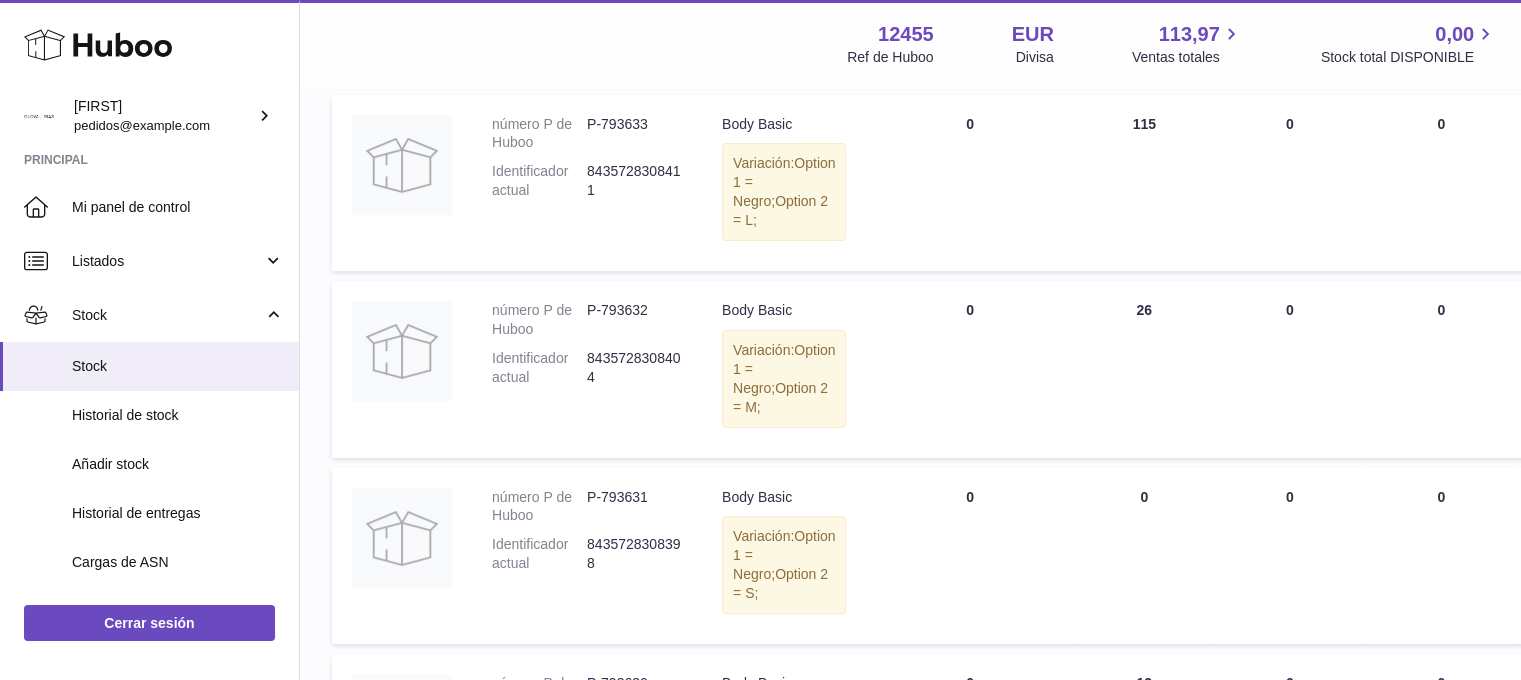 scroll, scrollTop: 466, scrollLeft: 0, axis: vertical 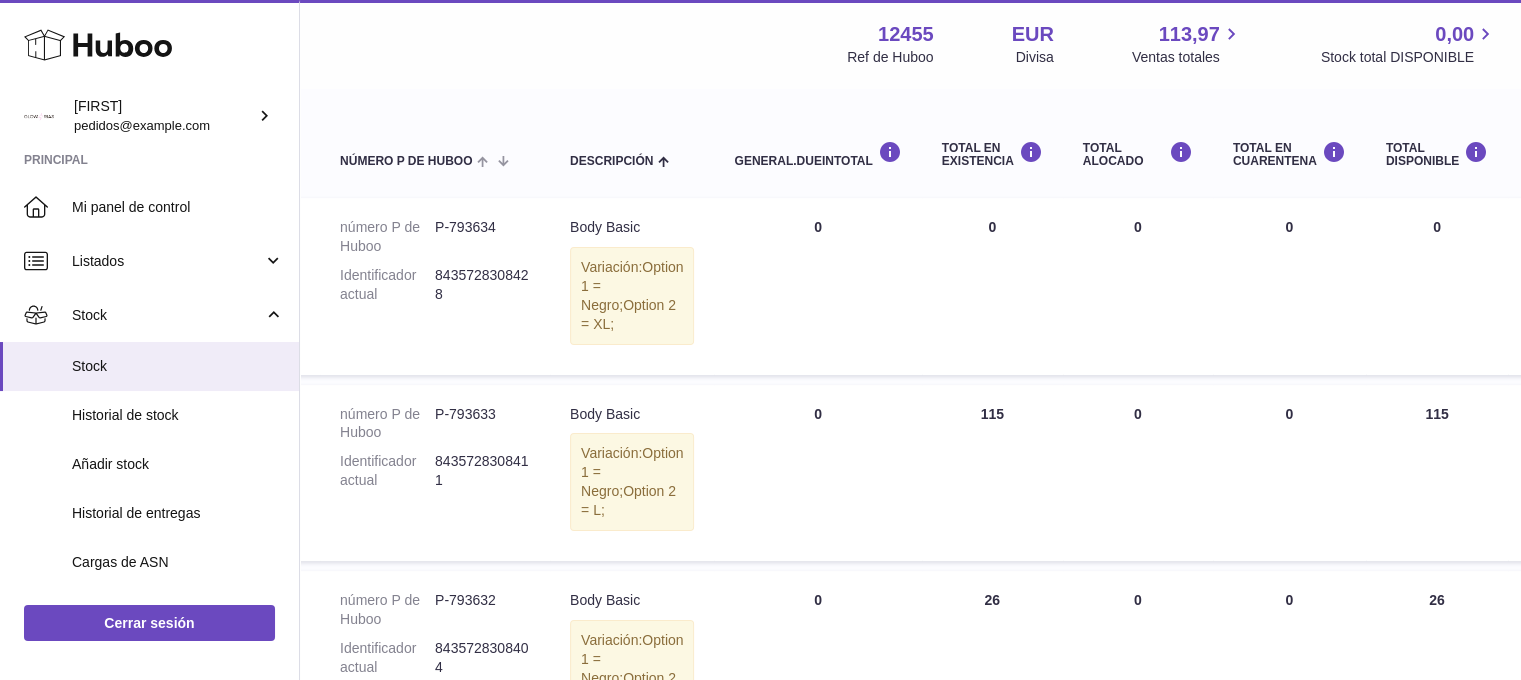 click on "8435728308411" at bounding box center [482, 471] 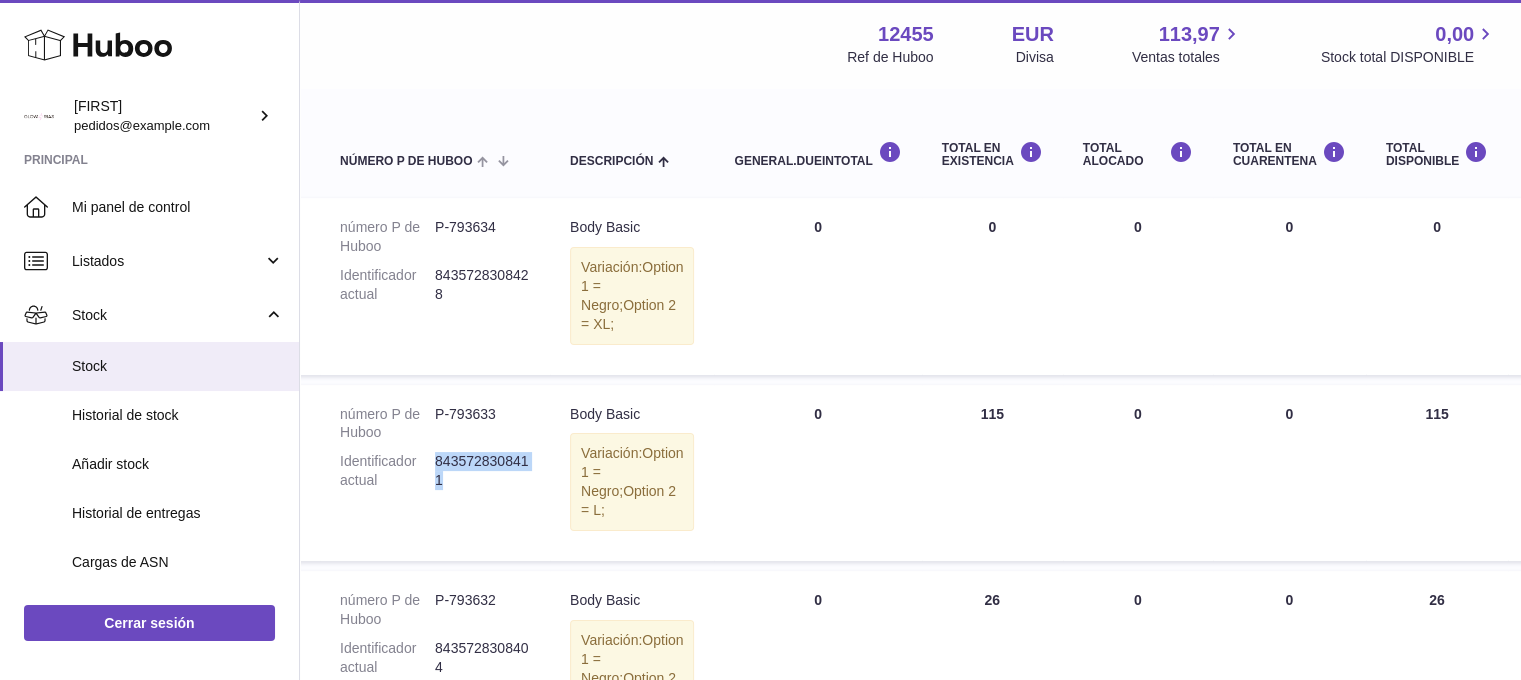 click on "8435728308411" at bounding box center [482, 471] 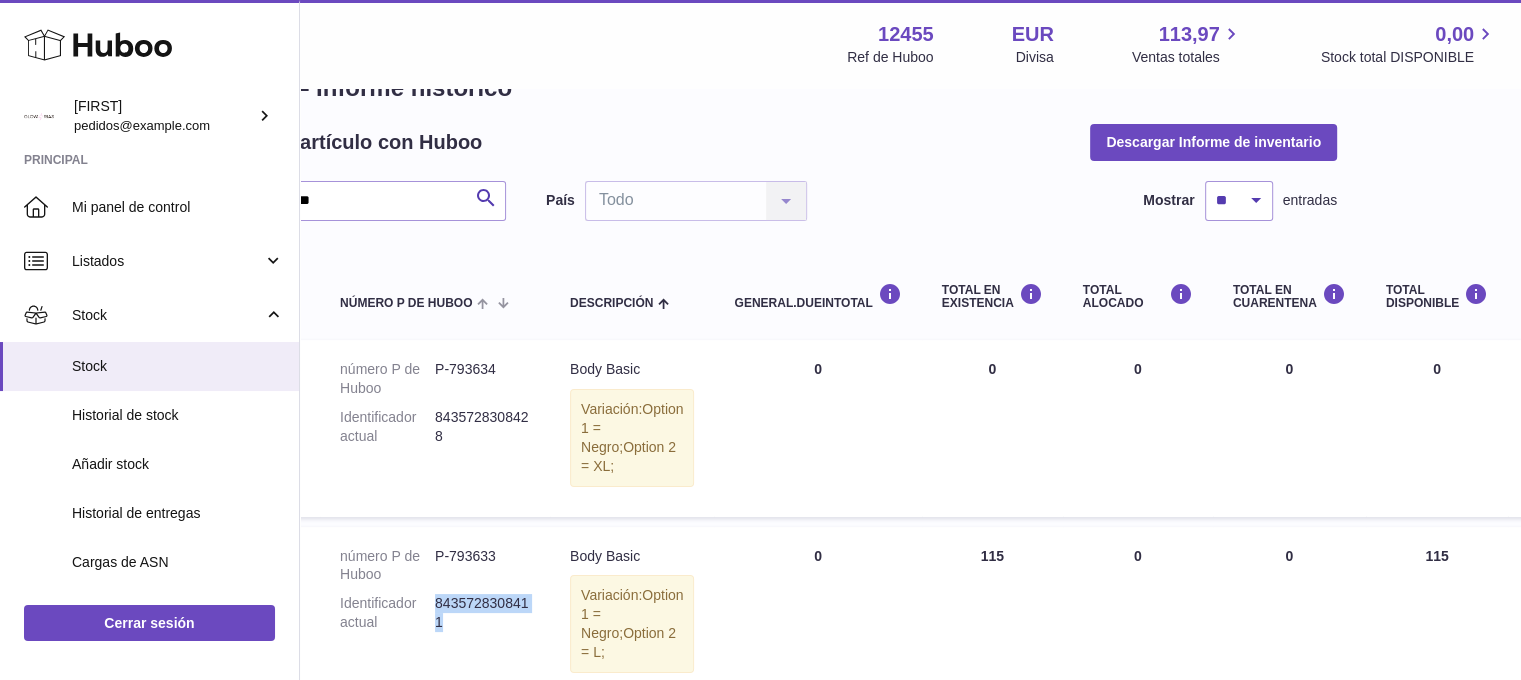 scroll, scrollTop: 0, scrollLeft: 152, axis: horizontal 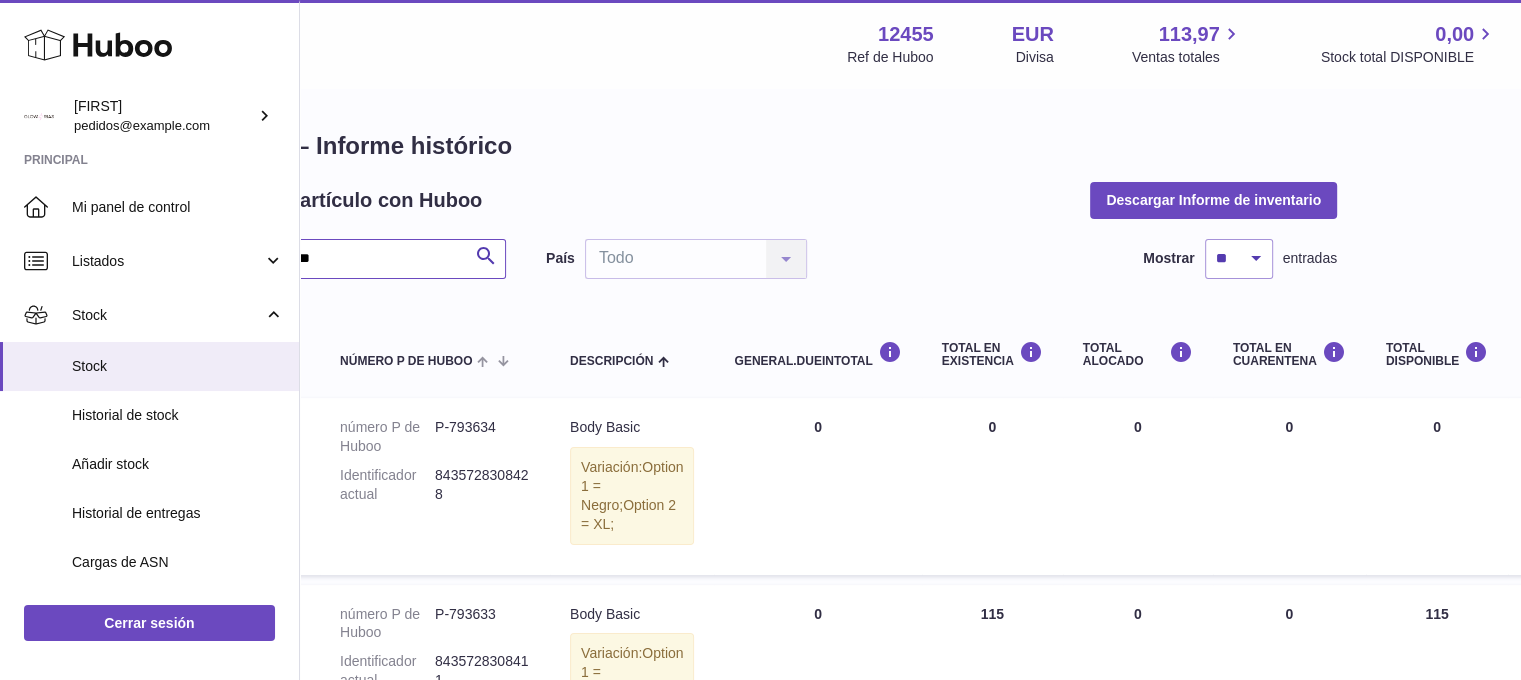 click on "**********" at bounding box center [343, 259] 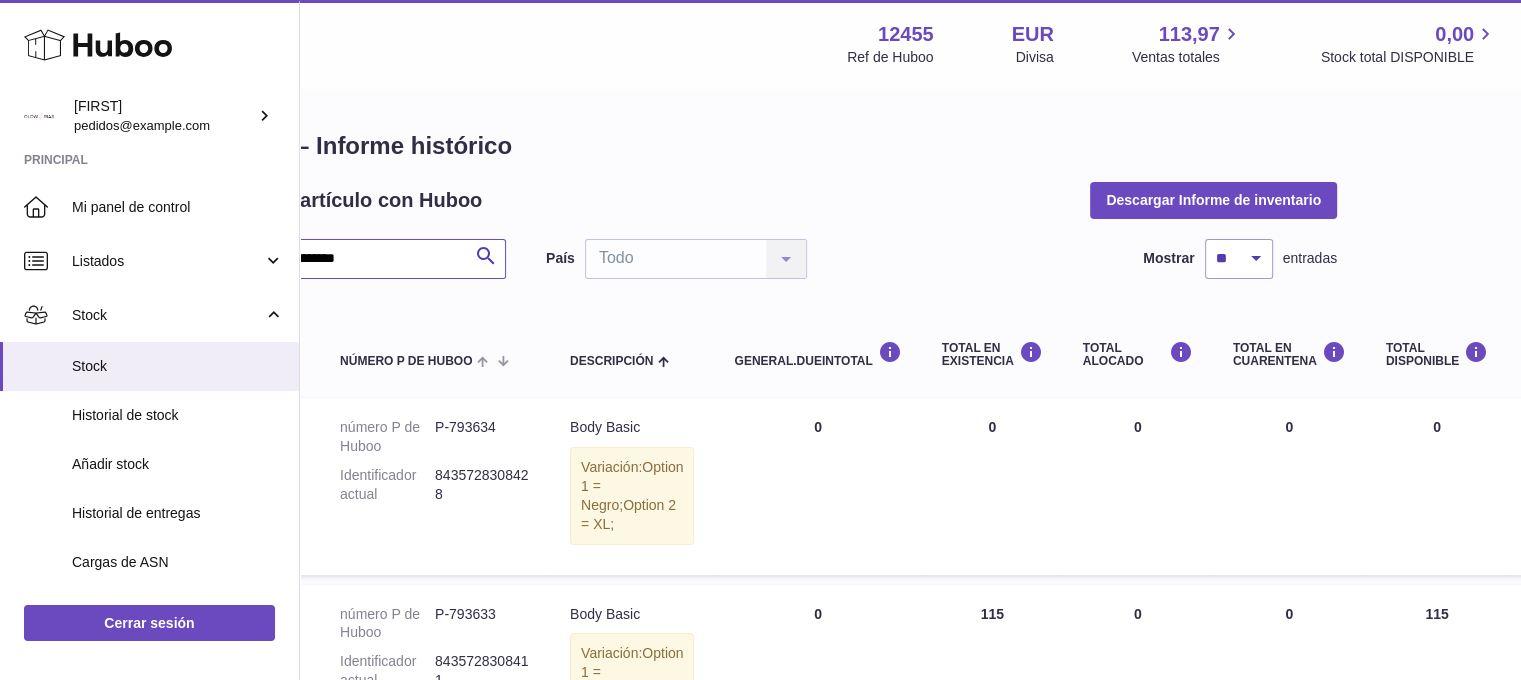 scroll, scrollTop: 0, scrollLeft: 7, axis: horizontal 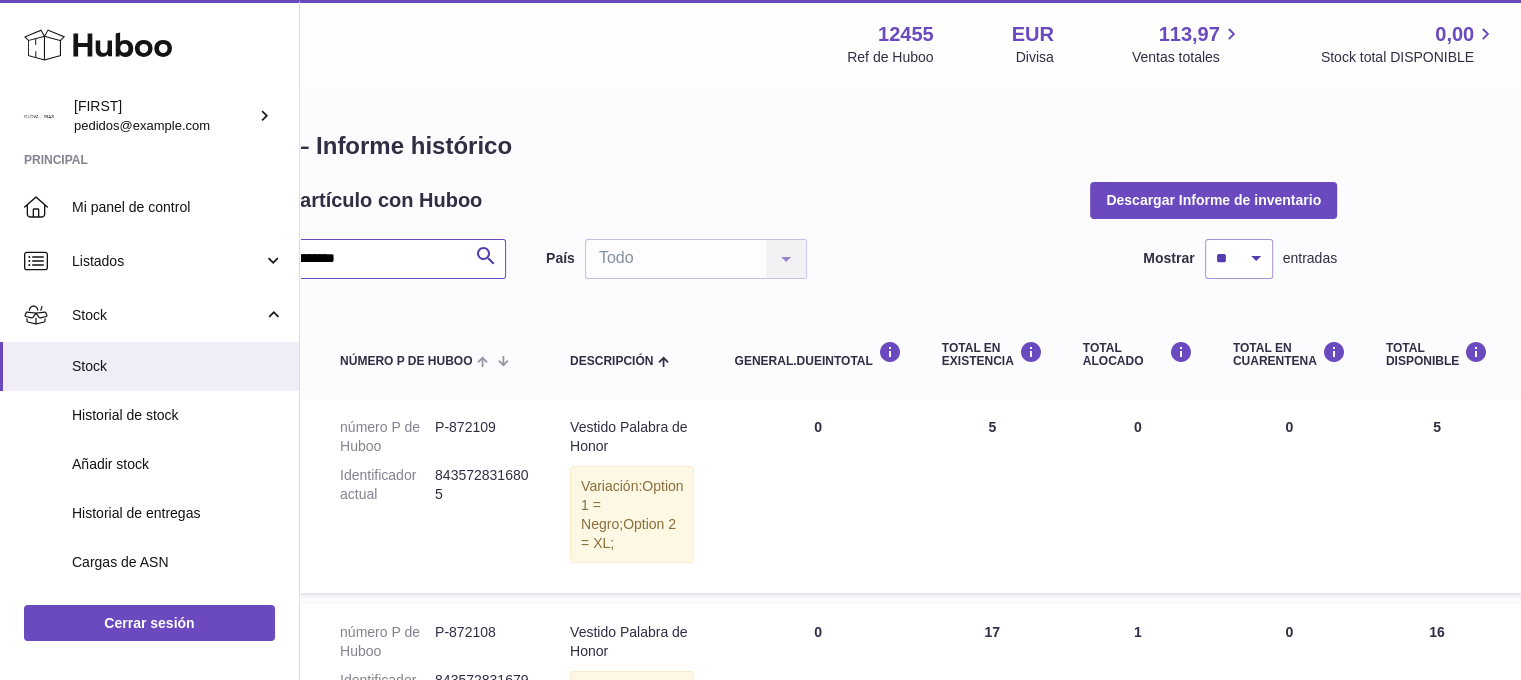 click on "**********" at bounding box center (343, 259) 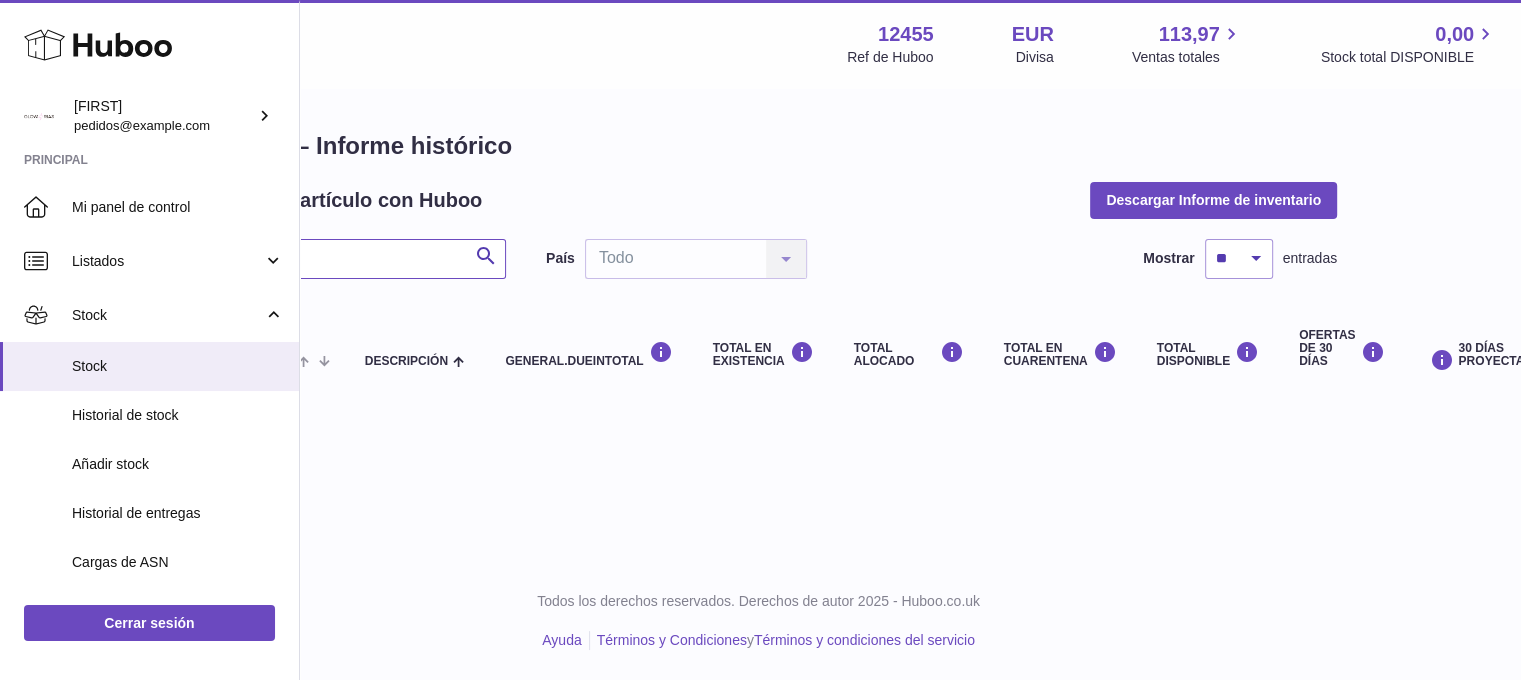 scroll, scrollTop: 0, scrollLeft: 0, axis: both 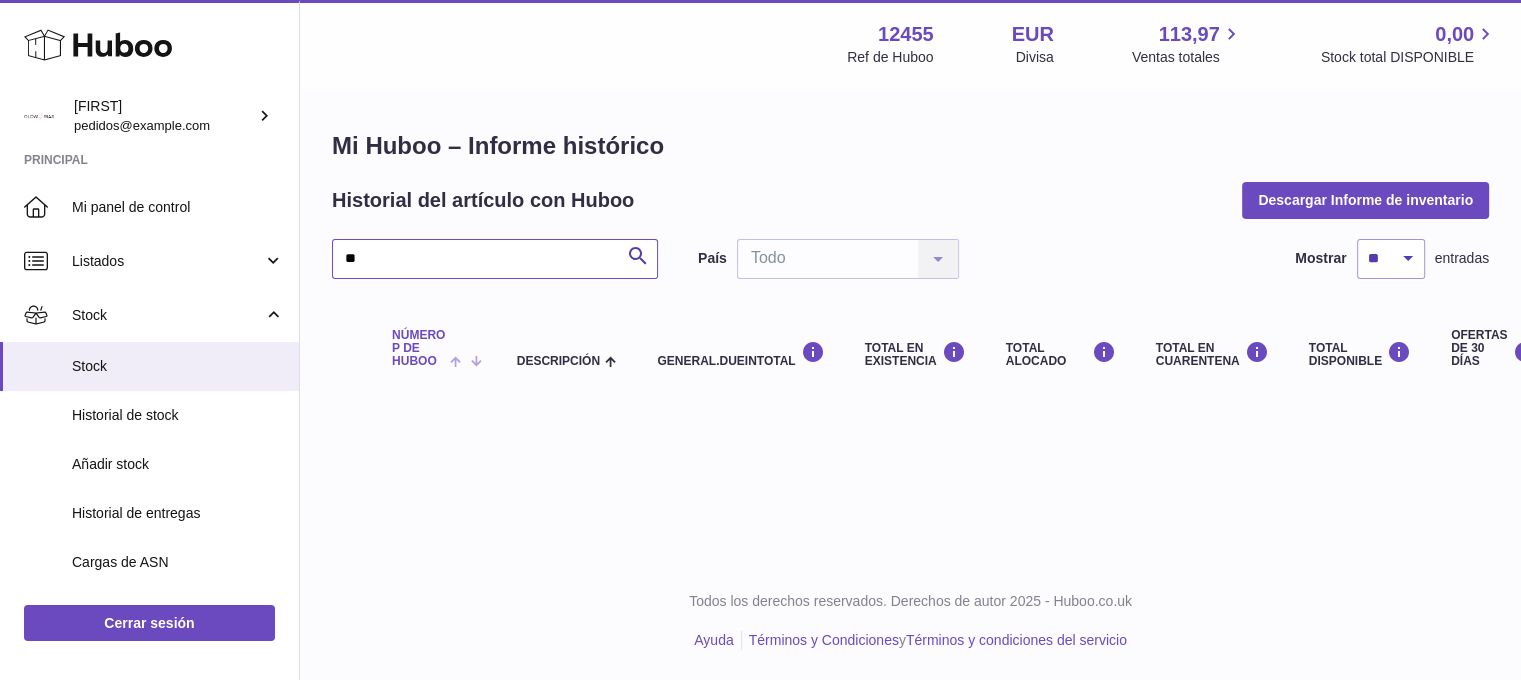 type on "*" 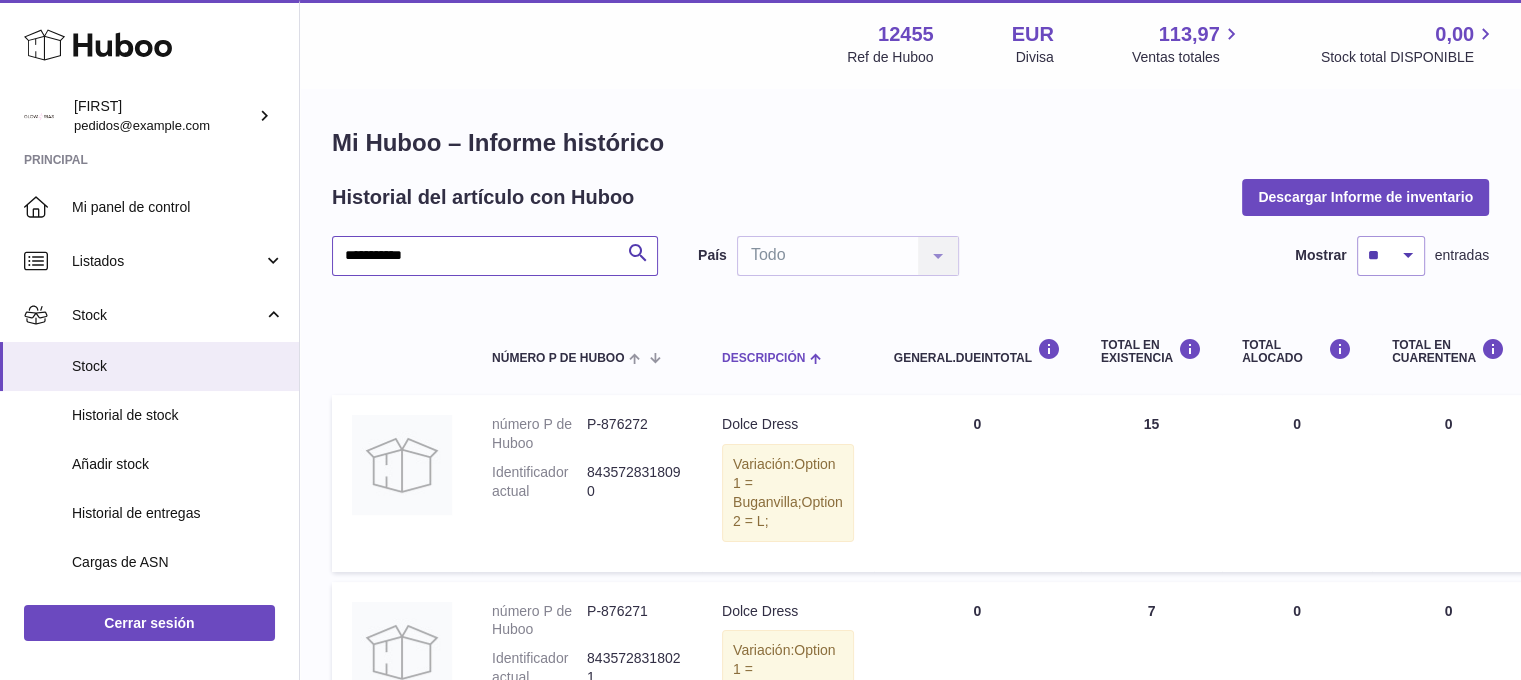 scroll, scrollTop: 0, scrollLeft: 0, axis: both 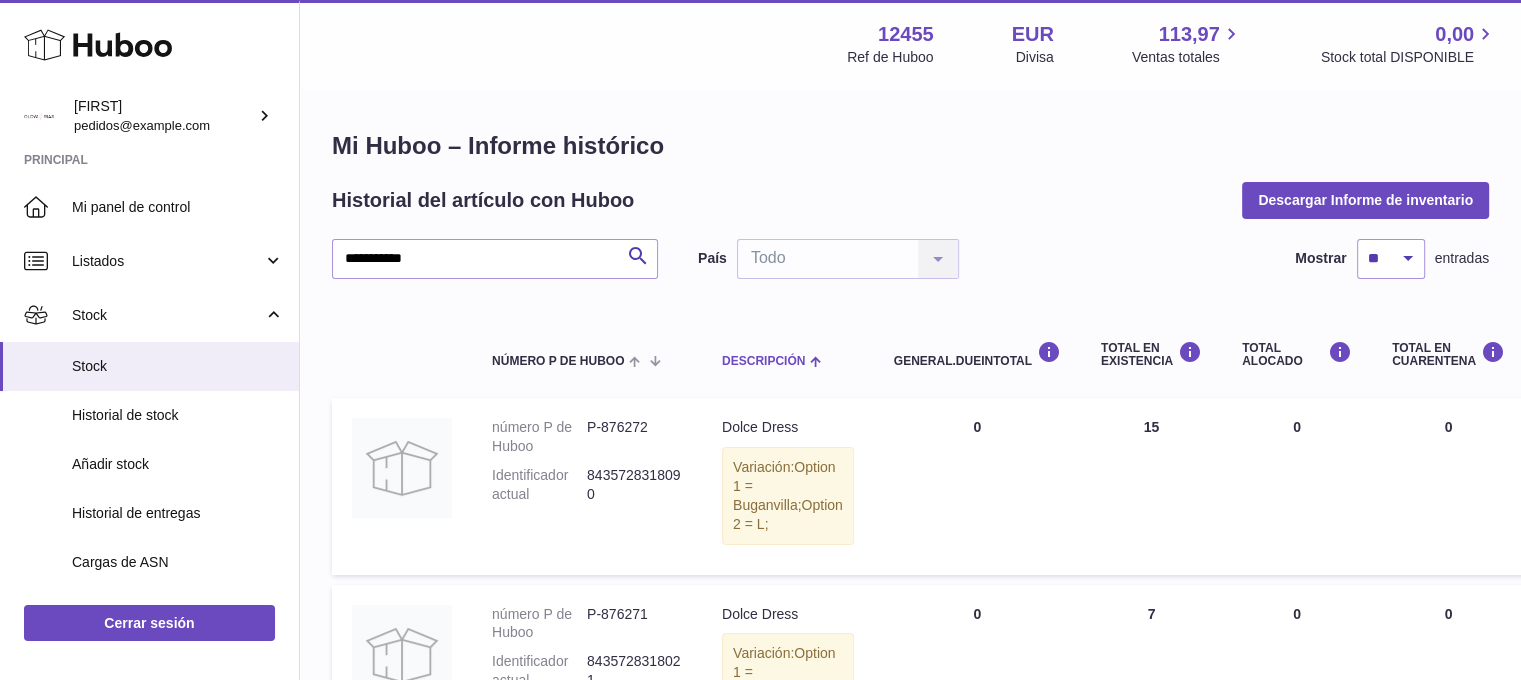 click on "Descripción" at bounding box center [788, 349] 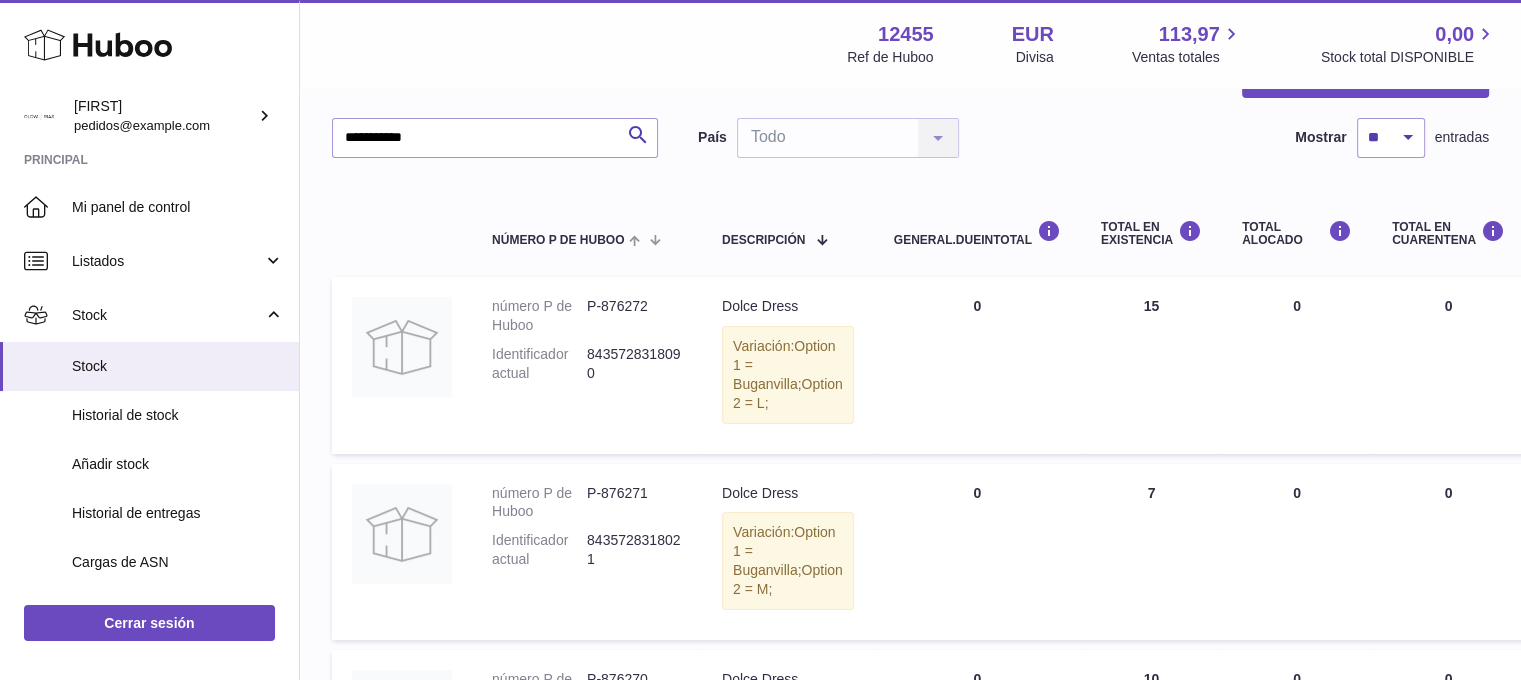 scroll, scrollTop: 133, scrollLeft: 0, axis: vertical 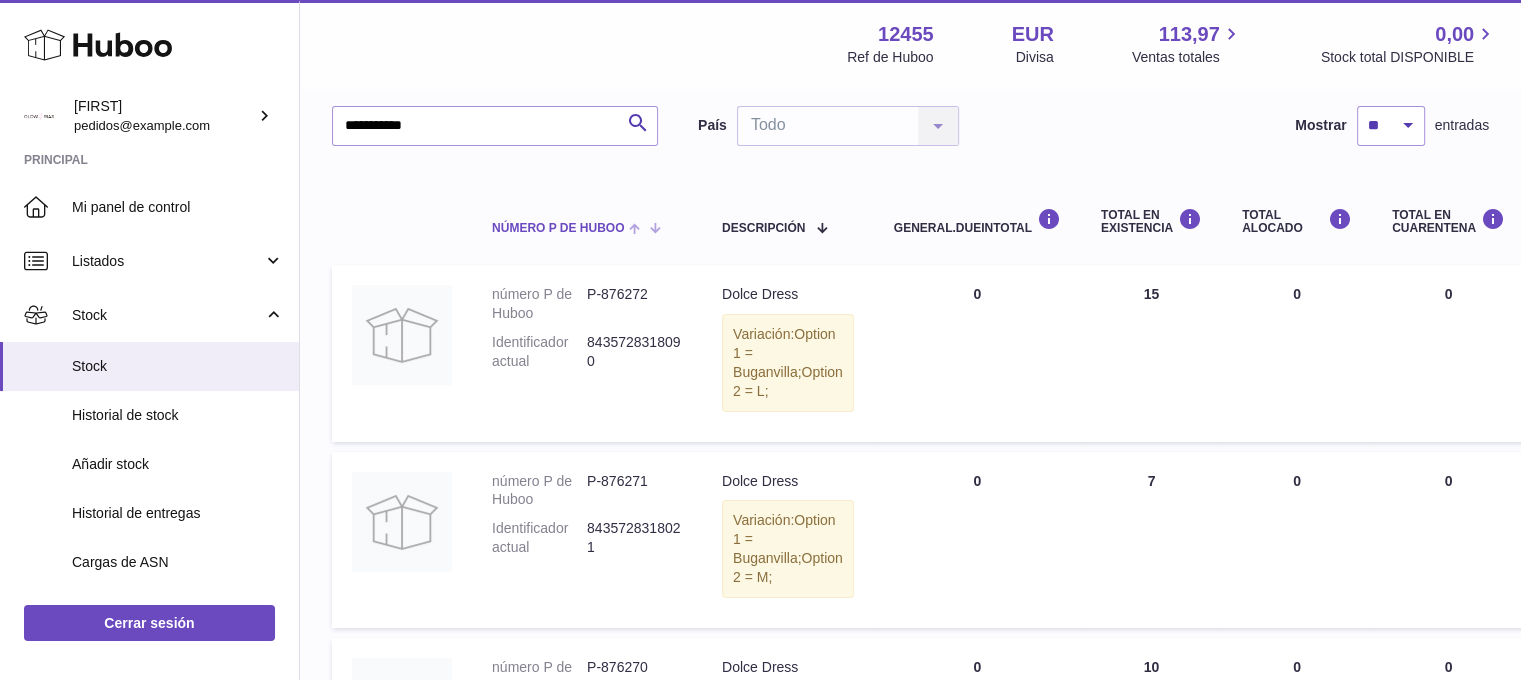 click at bounding box center (639, 227) 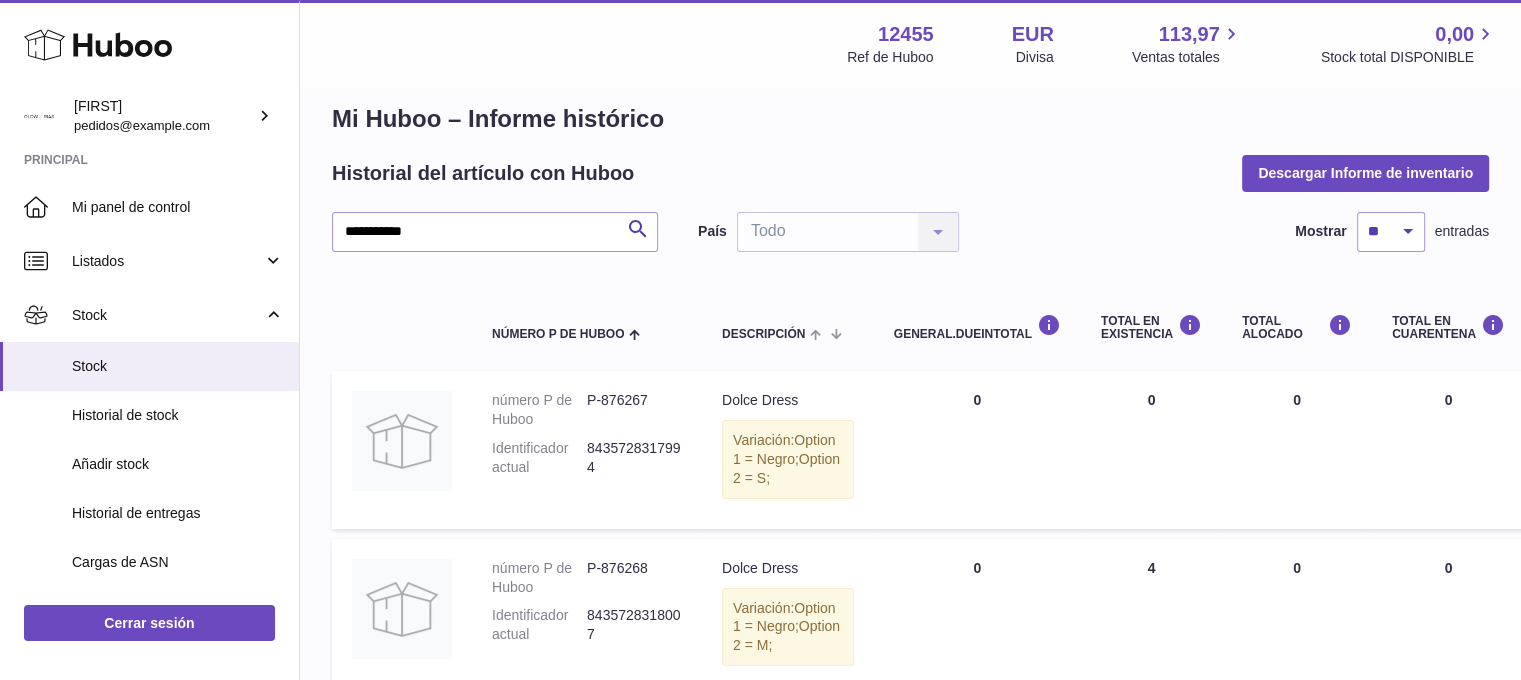 scroll, scrollTop: 0, scrollLeft: 0, axis: both 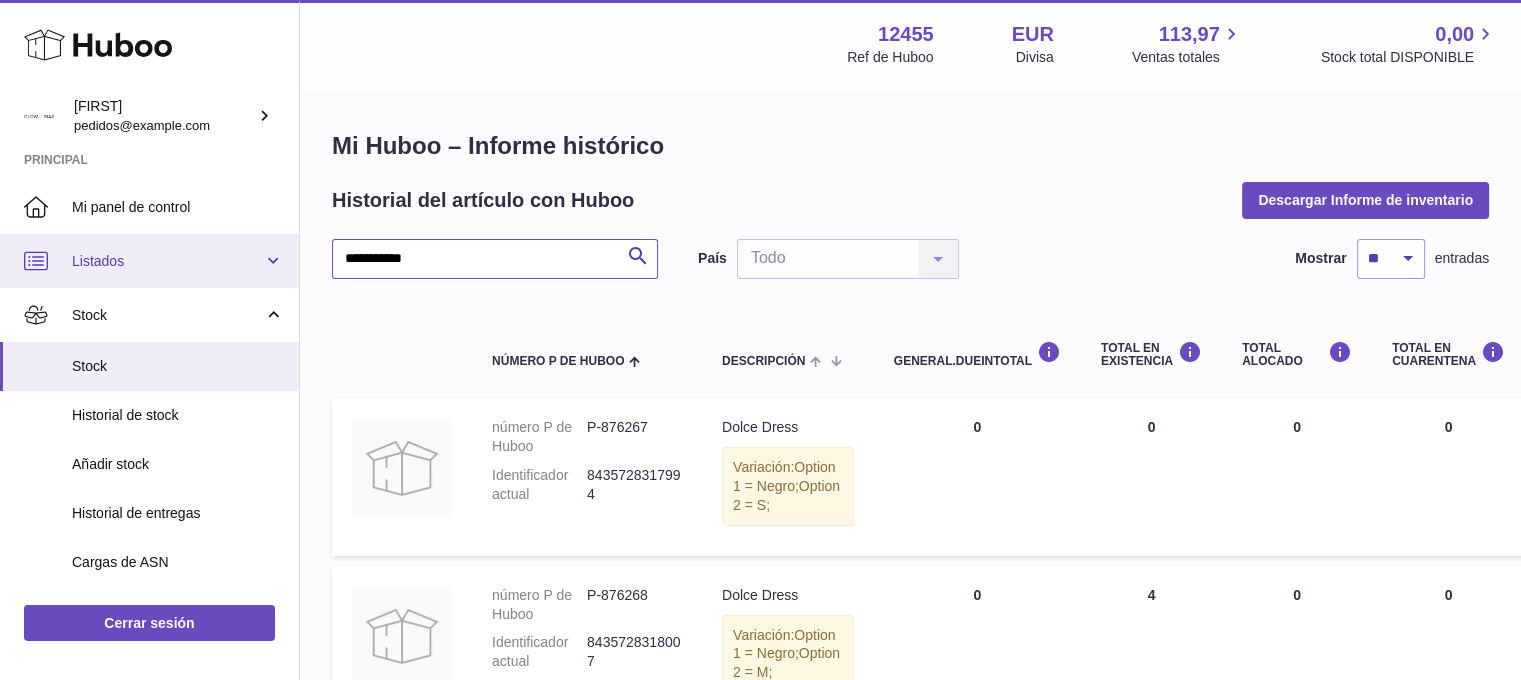 drag, startPoint x: 496, startPoint y: 251, endPoint x: 235, endPoint y: 266, distance: 261.43066 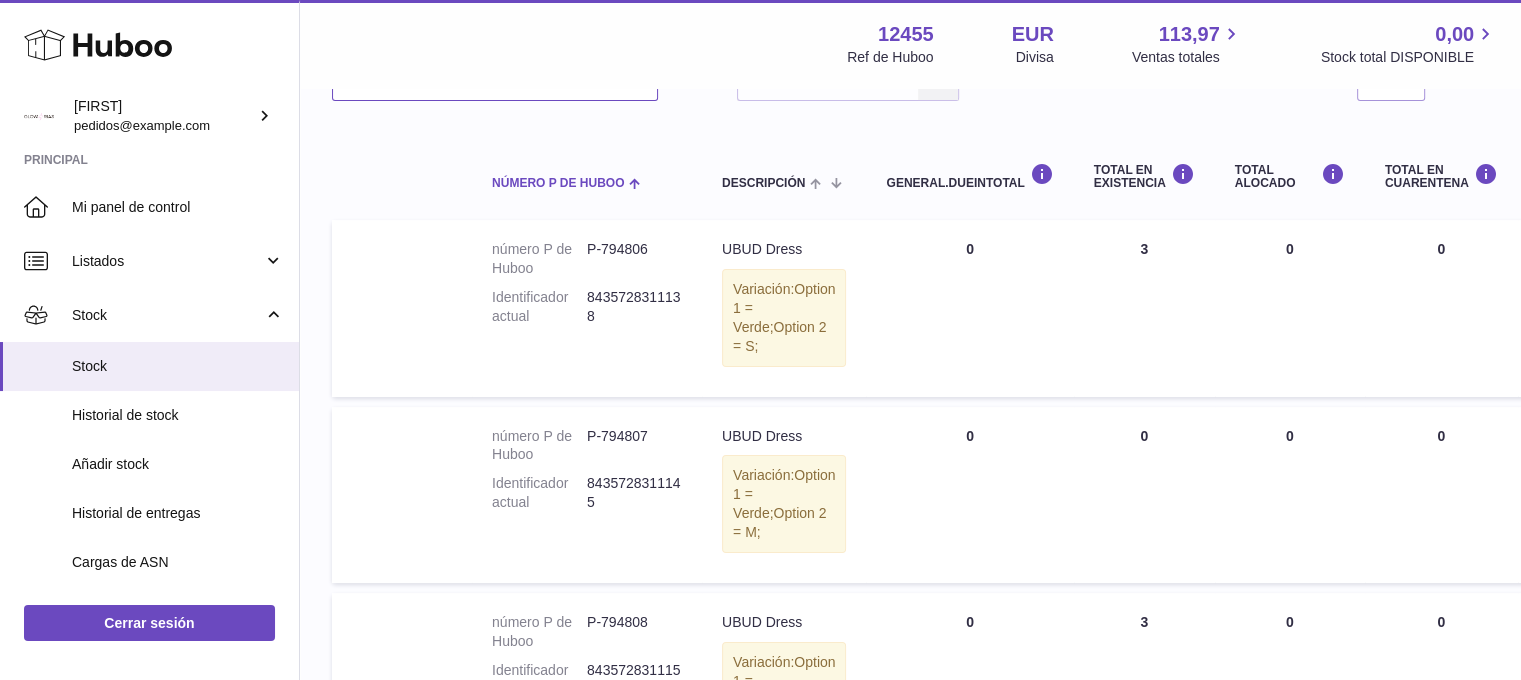 scroll, scrollTop: 166, scrollLeft: 0, axis: vertical 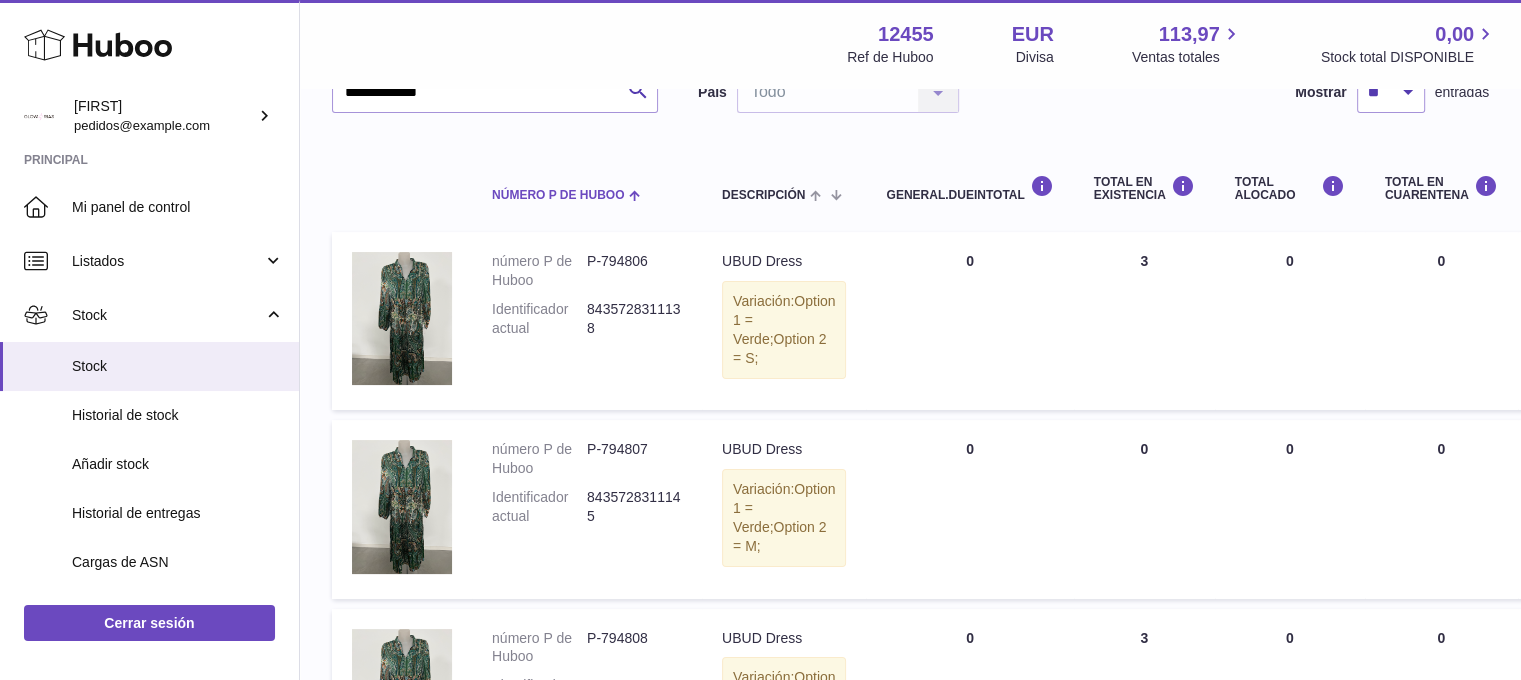click at bounding box center (632, 194) 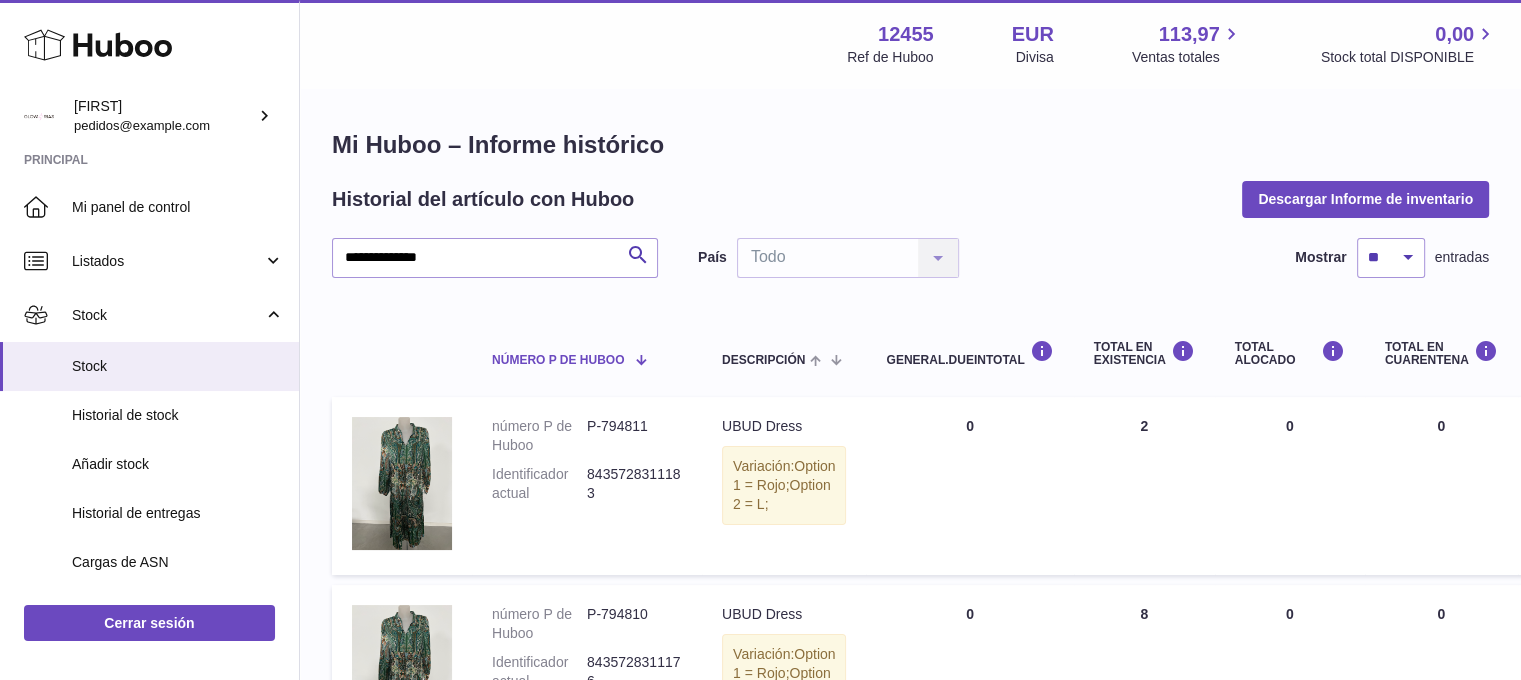 scroll, scrollTop: 0, scrollLeft: 0, axis: both 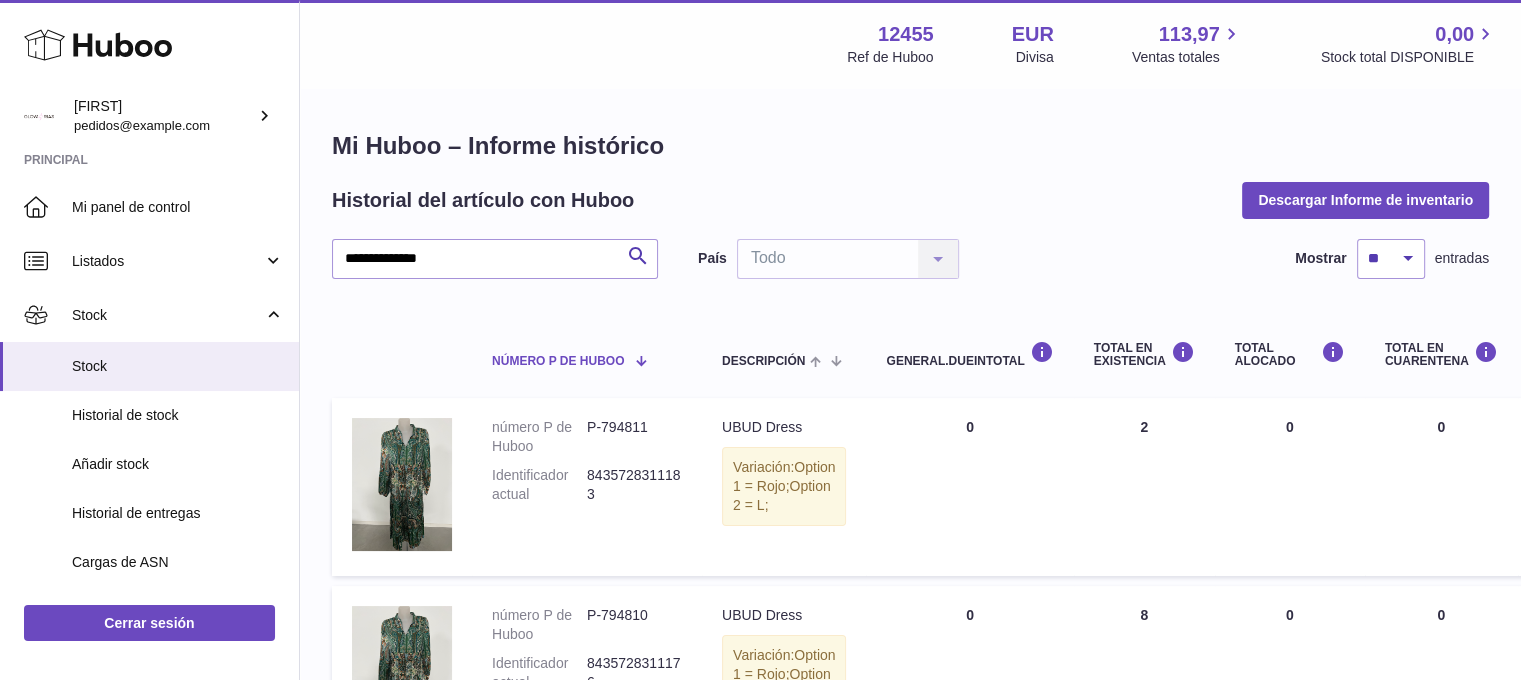 click at bounding box center [632, 360] 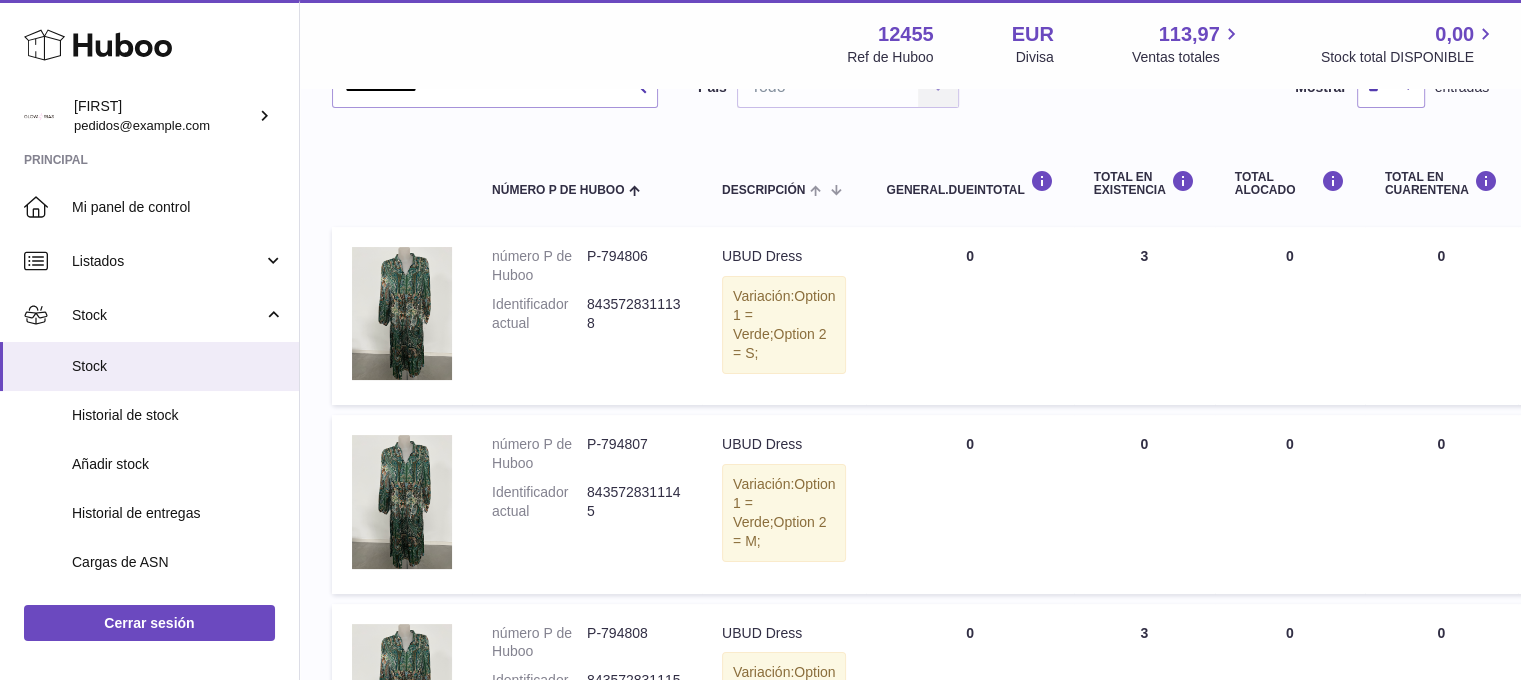 scroll, scrollTop: 0, scrollLeft: 0, axis: both 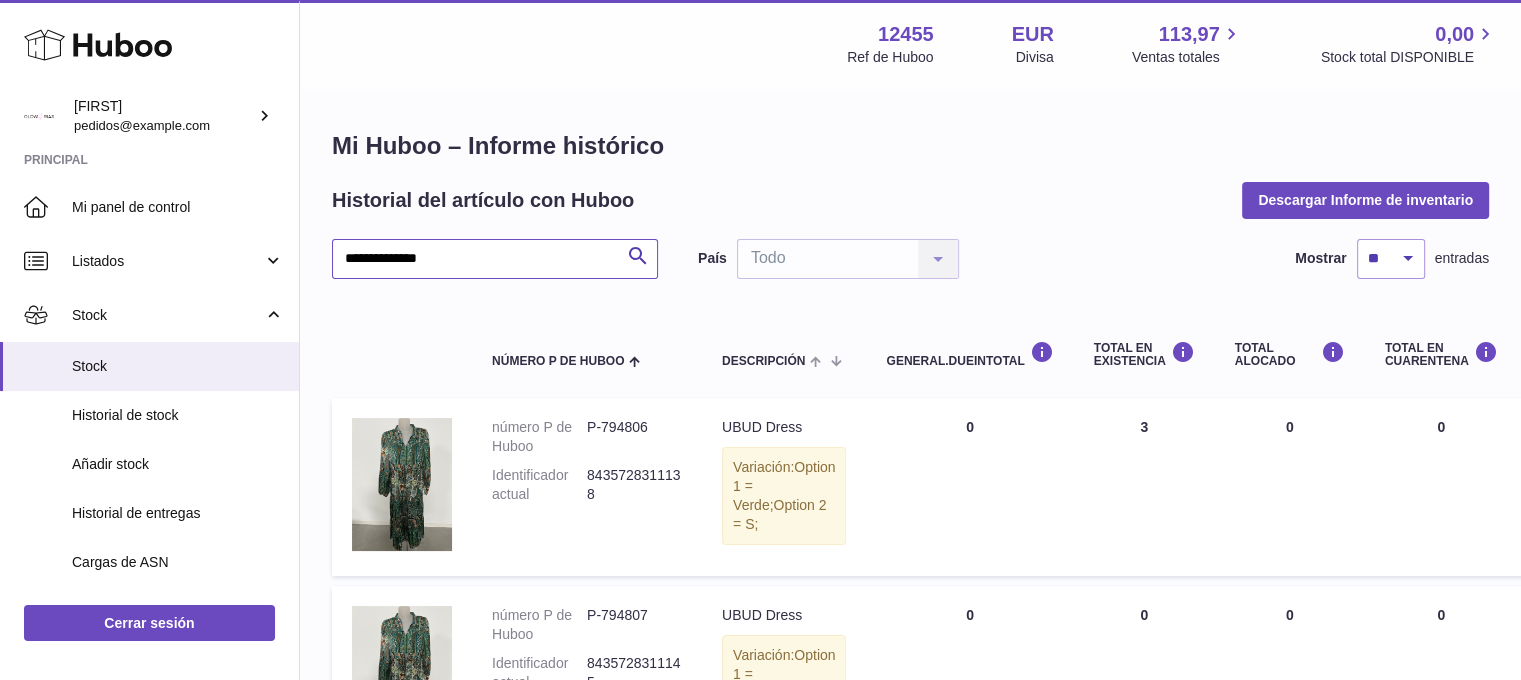 click on "**********" at bounding box center (495, 259) 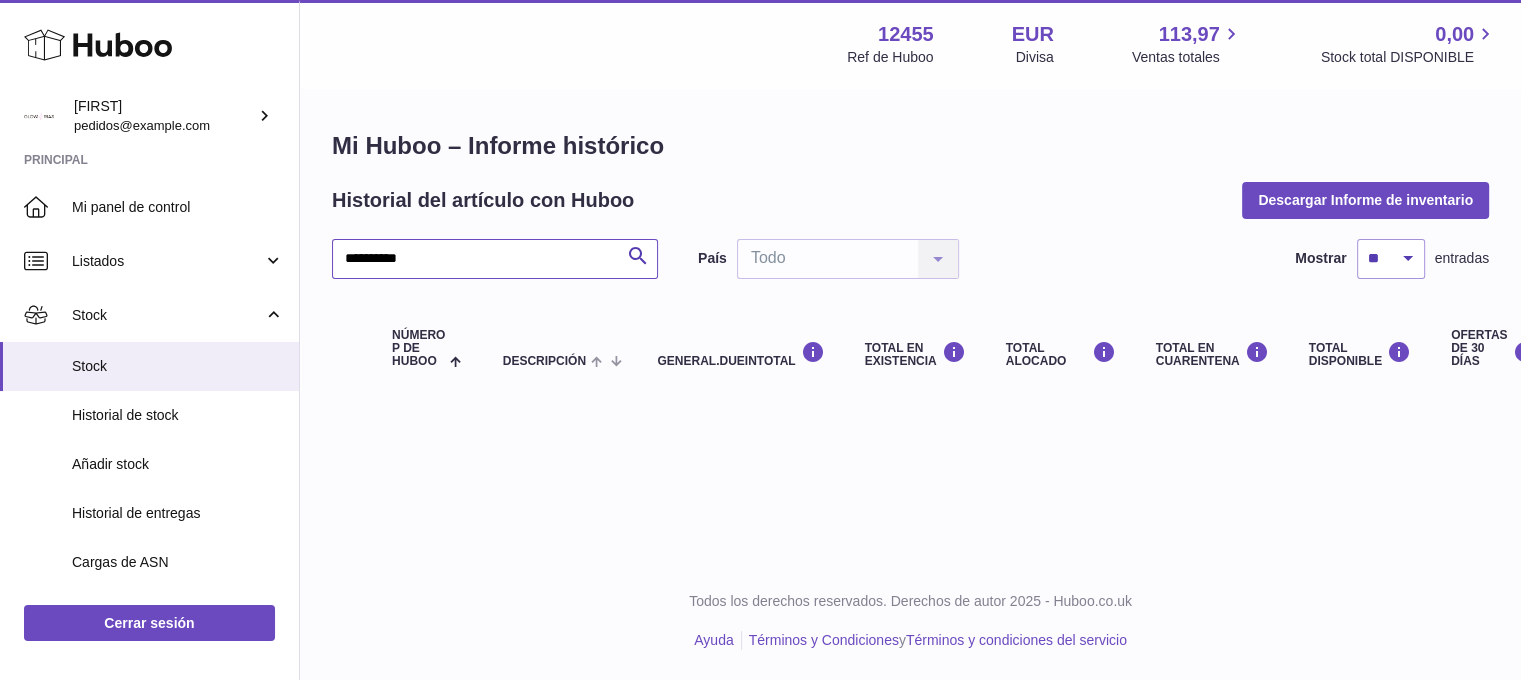 click on "**********" at bounding box center (495, 259) 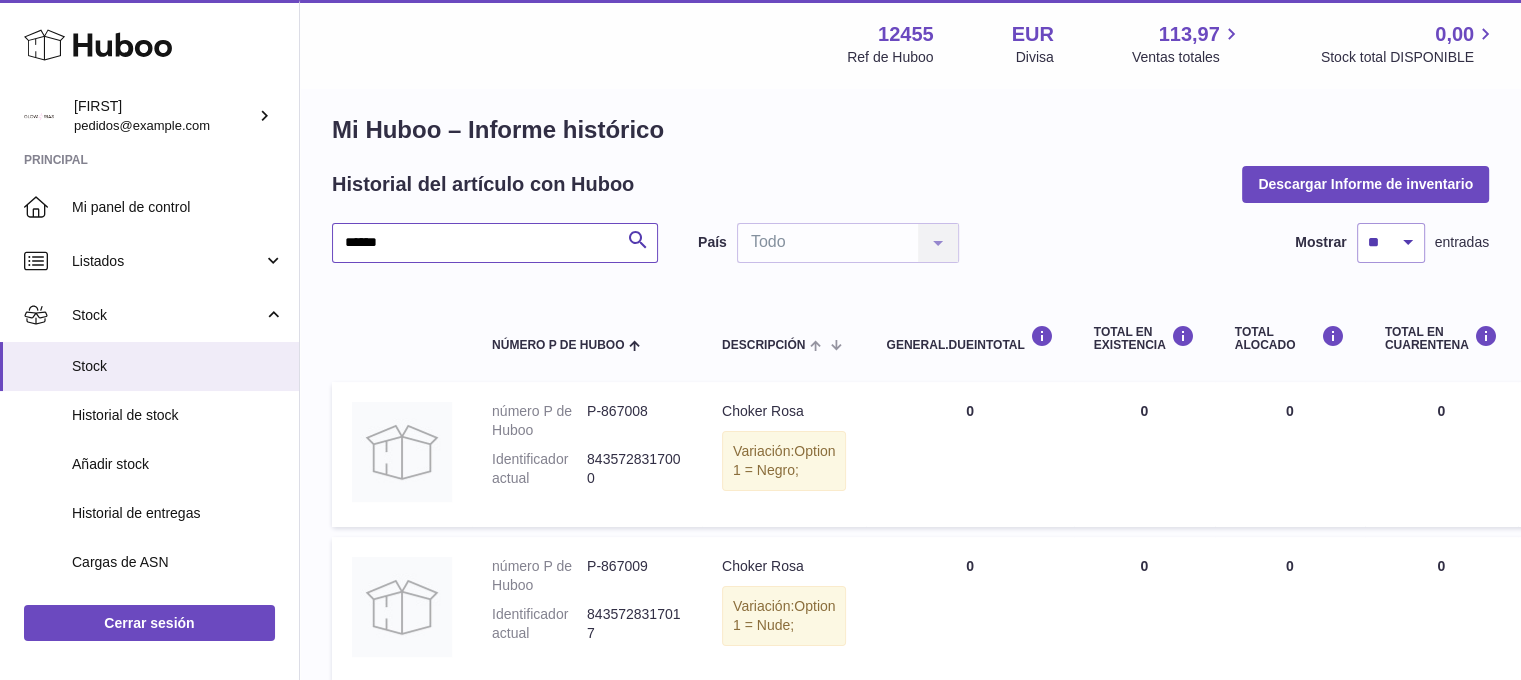 scroll, scrollTop: 0, scrollLeft: 0, axis: both 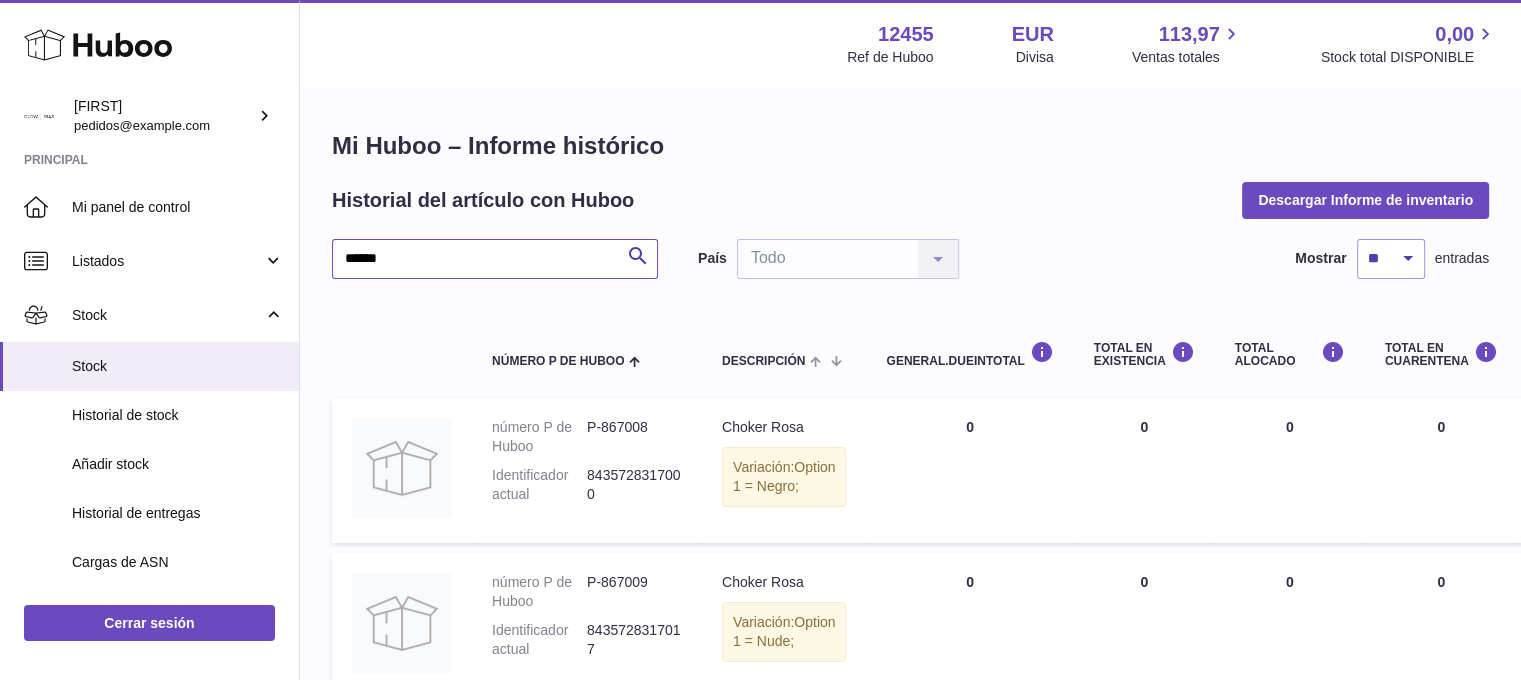 click on "******" at bounding box center (495, 259) 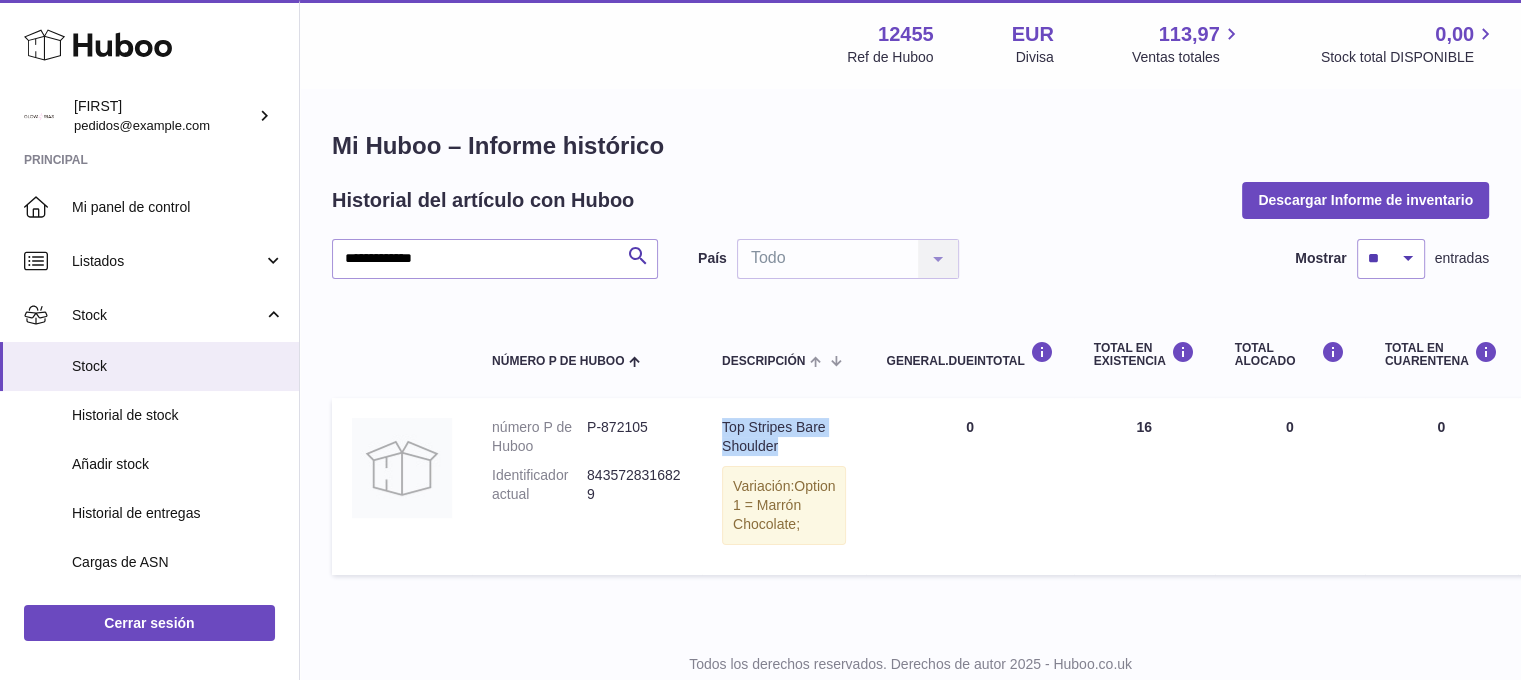 drag, startPoint x: 722, startPoint y: 420, endPoint x: 814, endPoint y: 440, distance: 94.14882 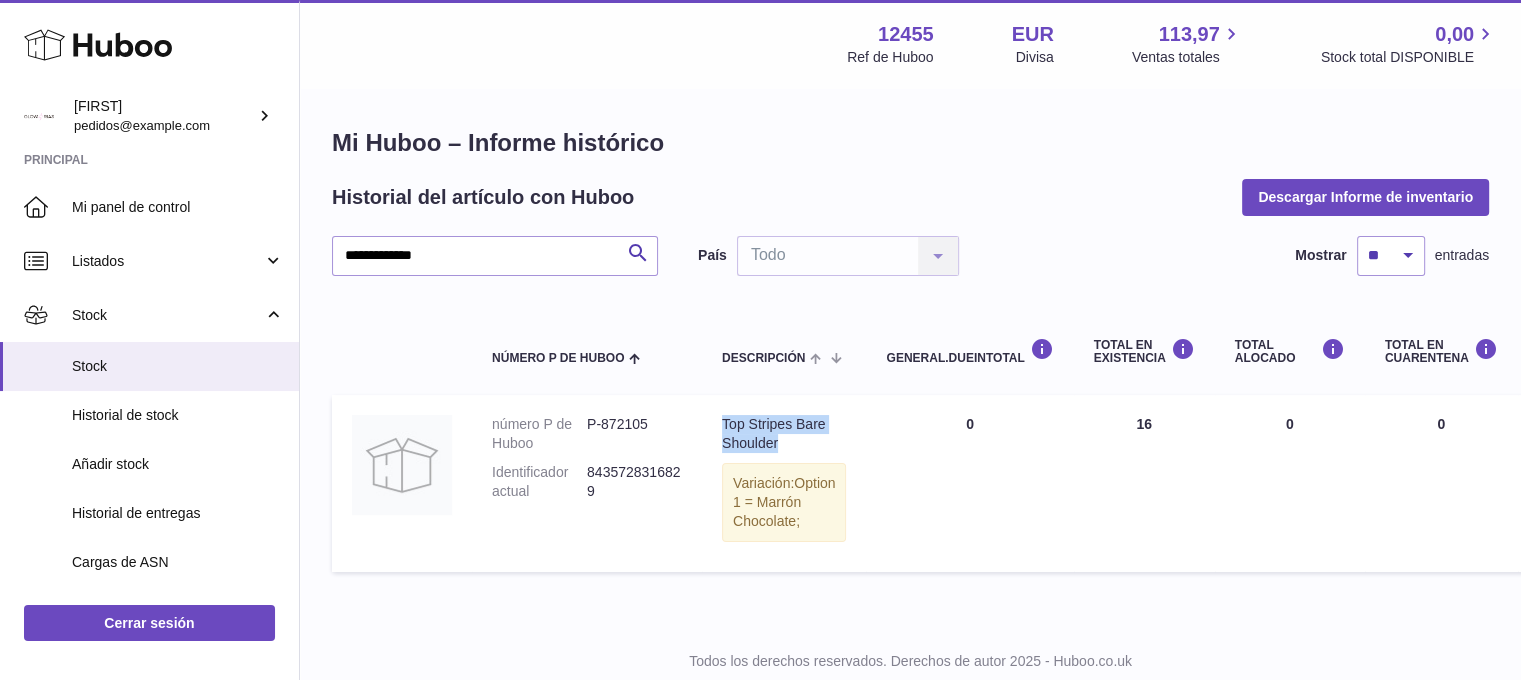scroll, scrollTop: 0, scrollLeft: 0, axis: both 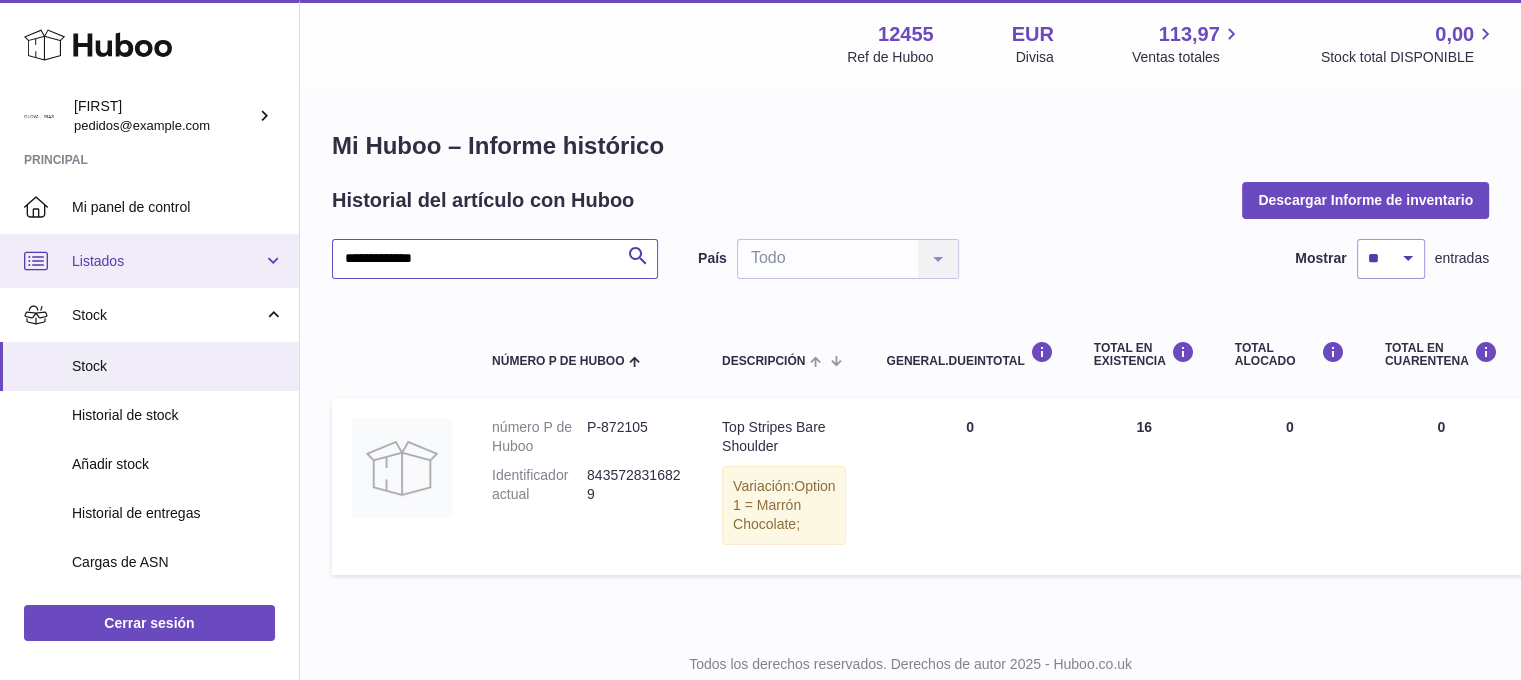 drag, startPoint x: 482, startPoint y: 260, endPoint x: 210, endPoint y: 280, distance: 272.7343 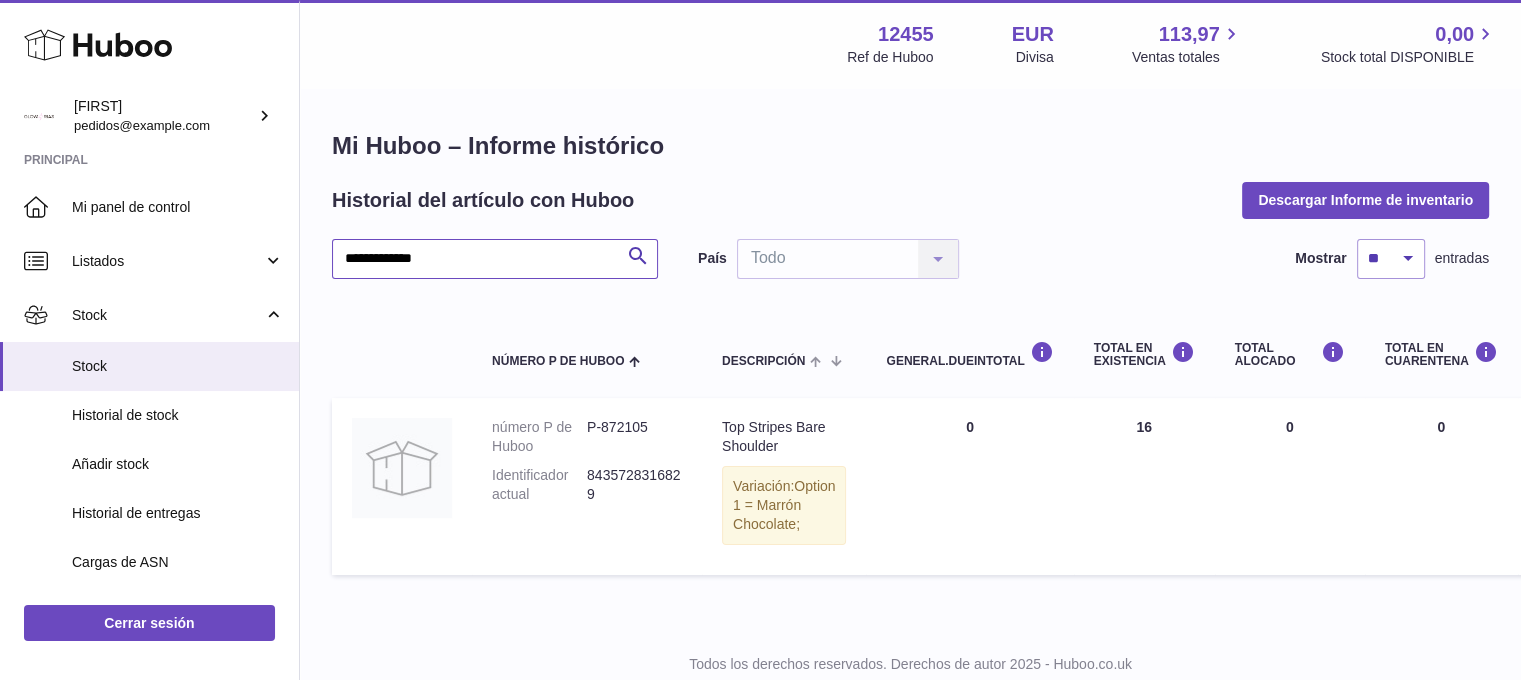 paste on "**********" 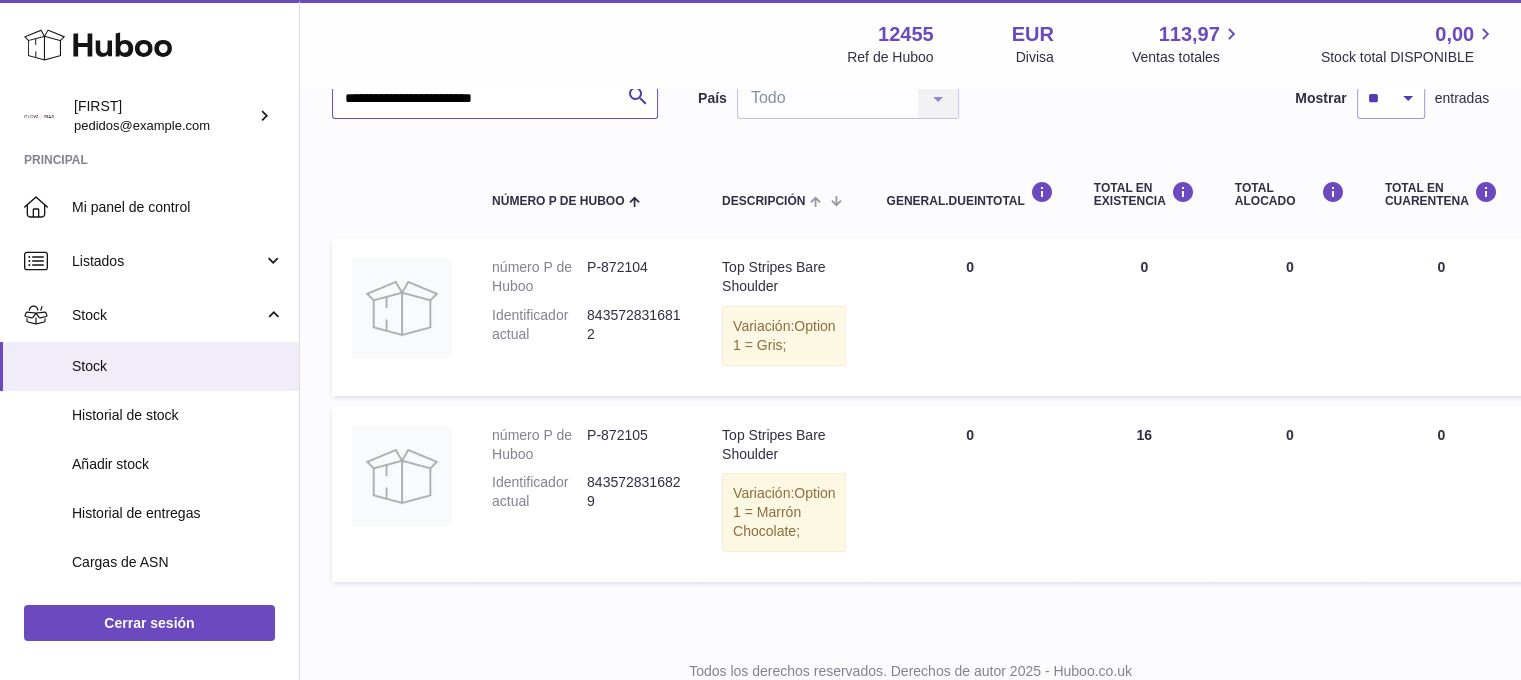 scroll, scrollTop: 166, scrollLeft: 0, axis: vertical 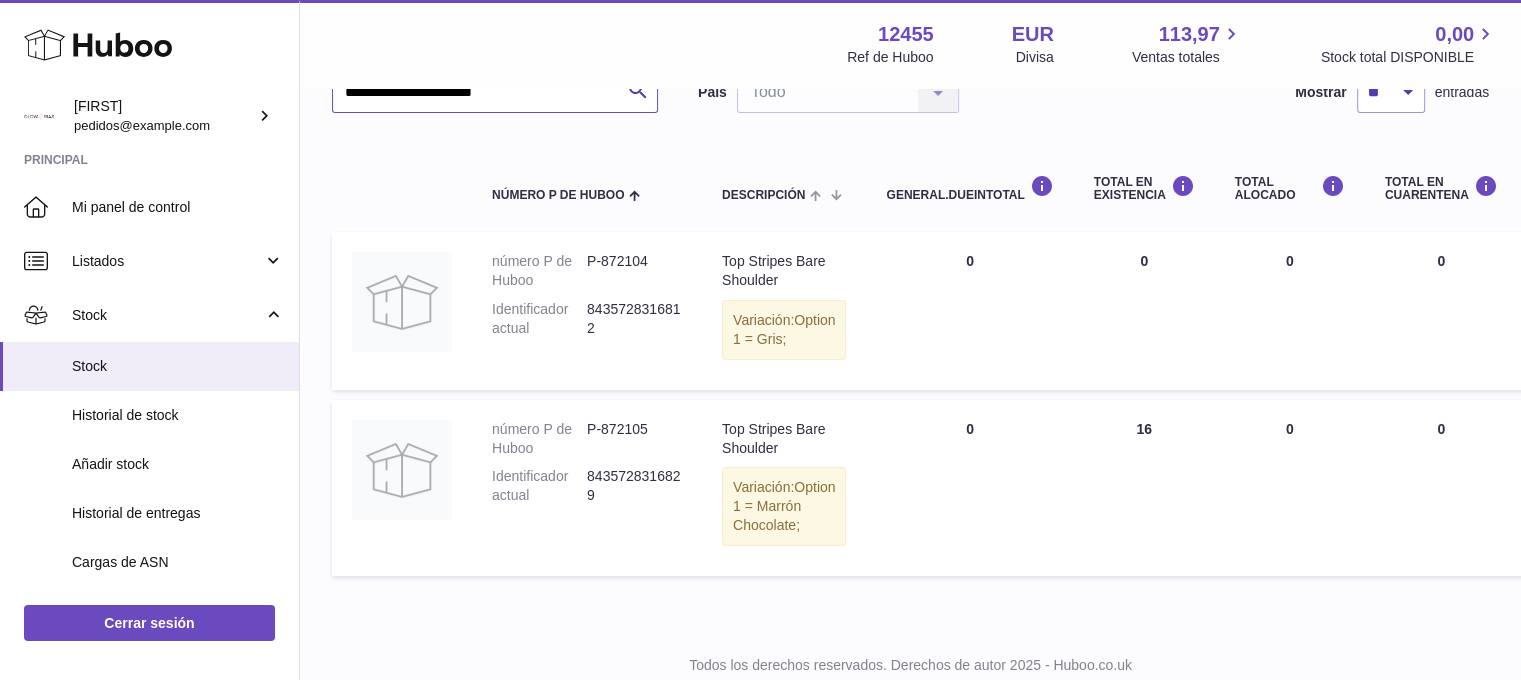 click on "**********" at bounding box center [495, 93] 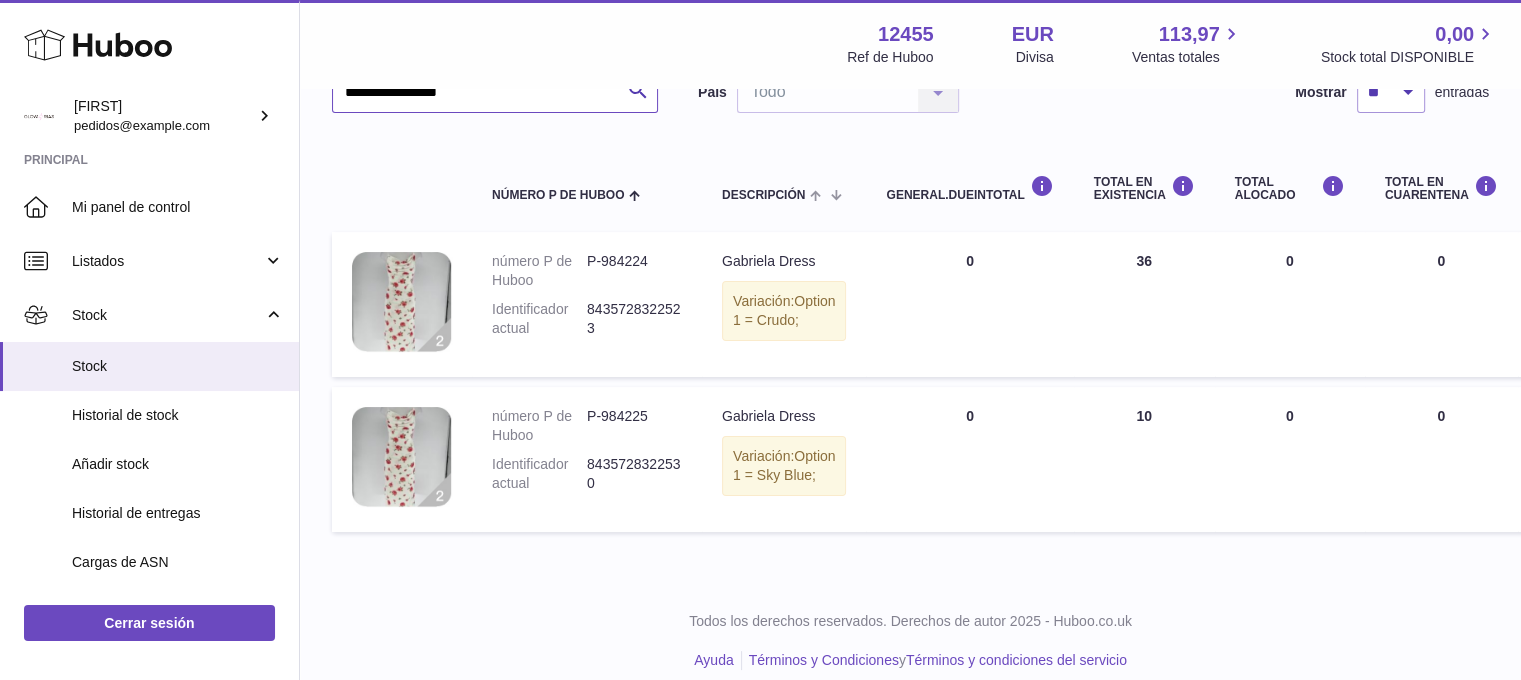 click on "**********" at bounding box center [495, 93] 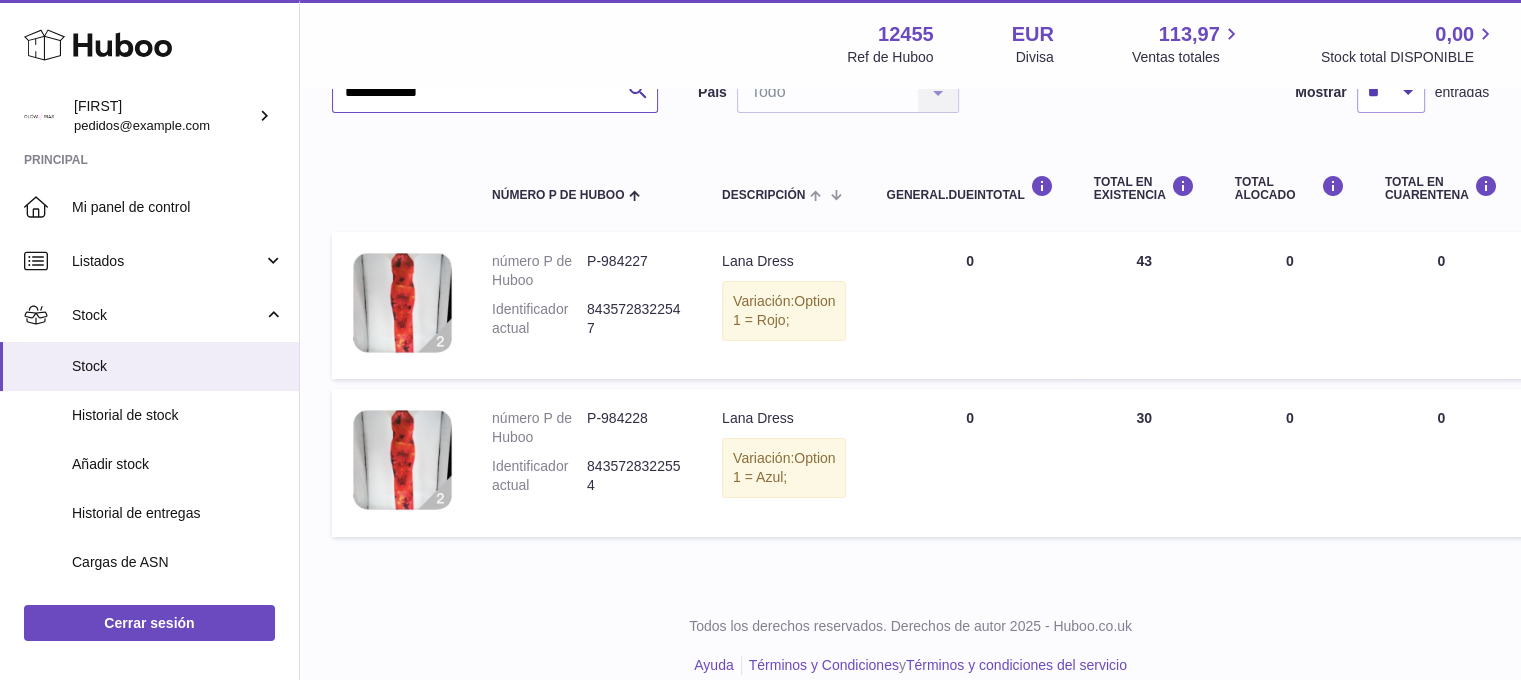 type on "**********" 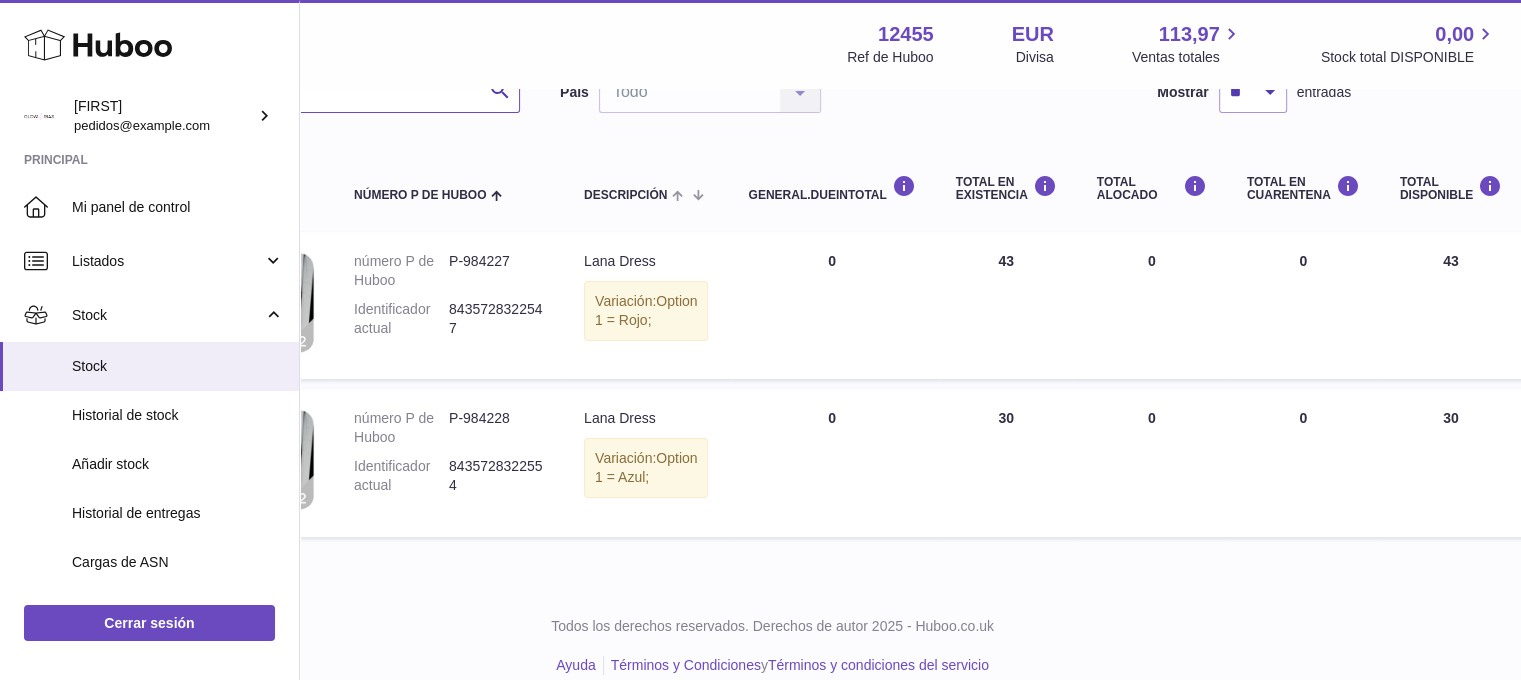scroll, scrollTop: 166, scrollLeft: 0, axis: vertical 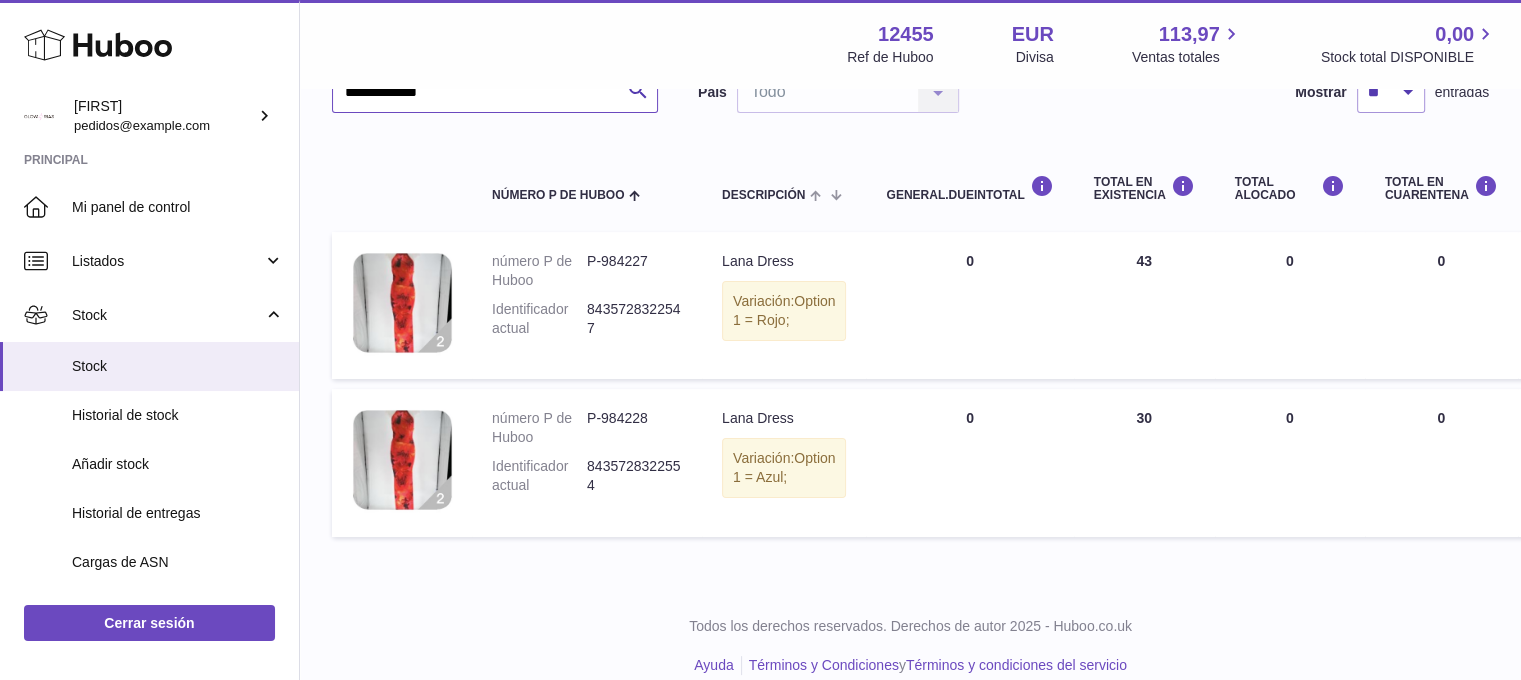 click on "**********" at bounding box center [495, 93] 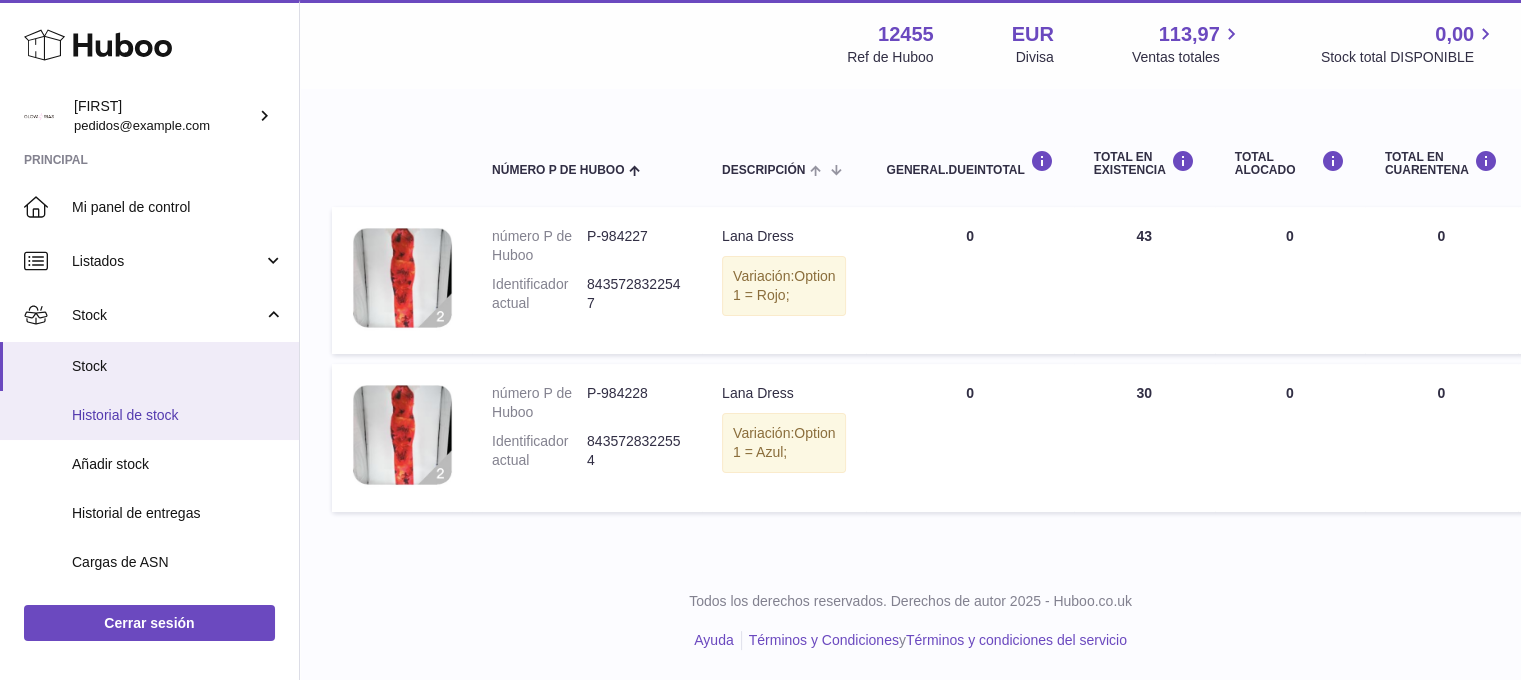 scroll, scrollTop: 208, scrollLeft: 0, axis: vertical 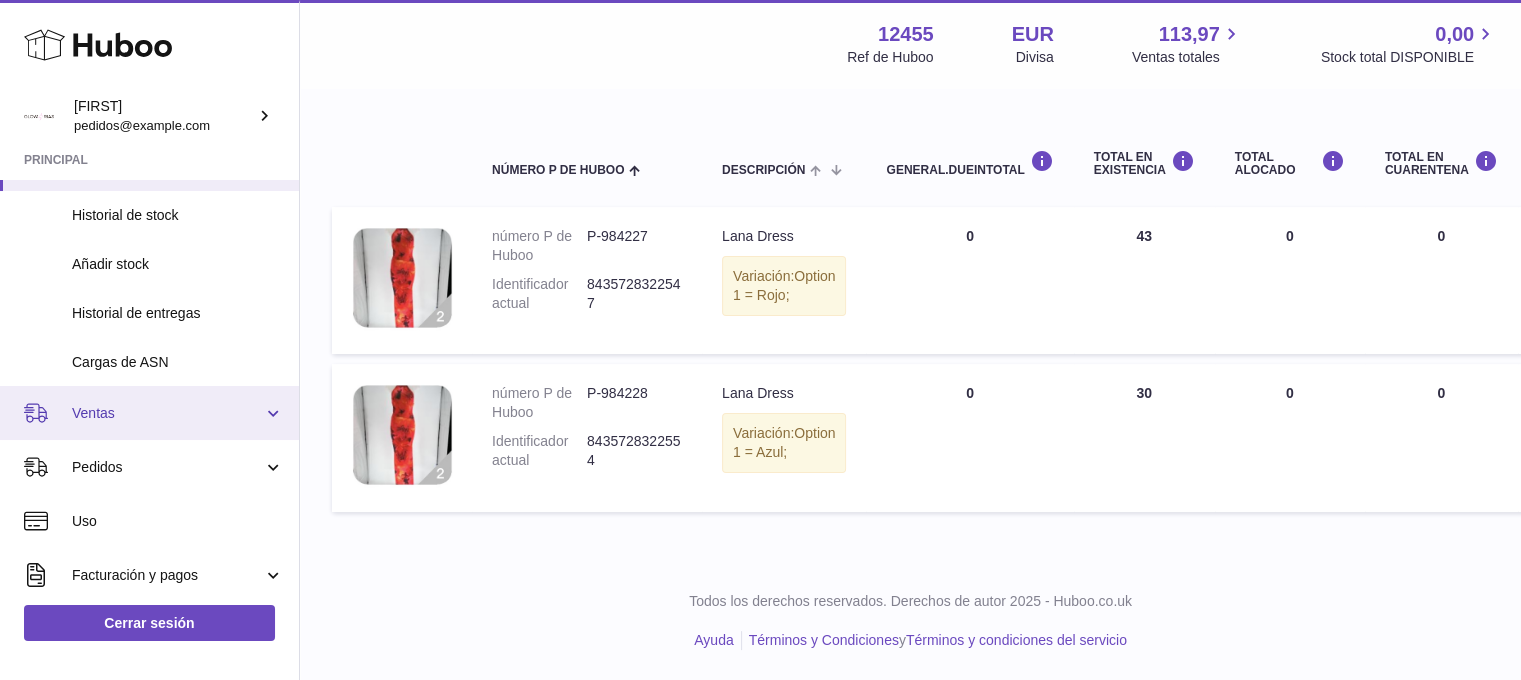 click on "Ventas" at bounding box center [149, 413] 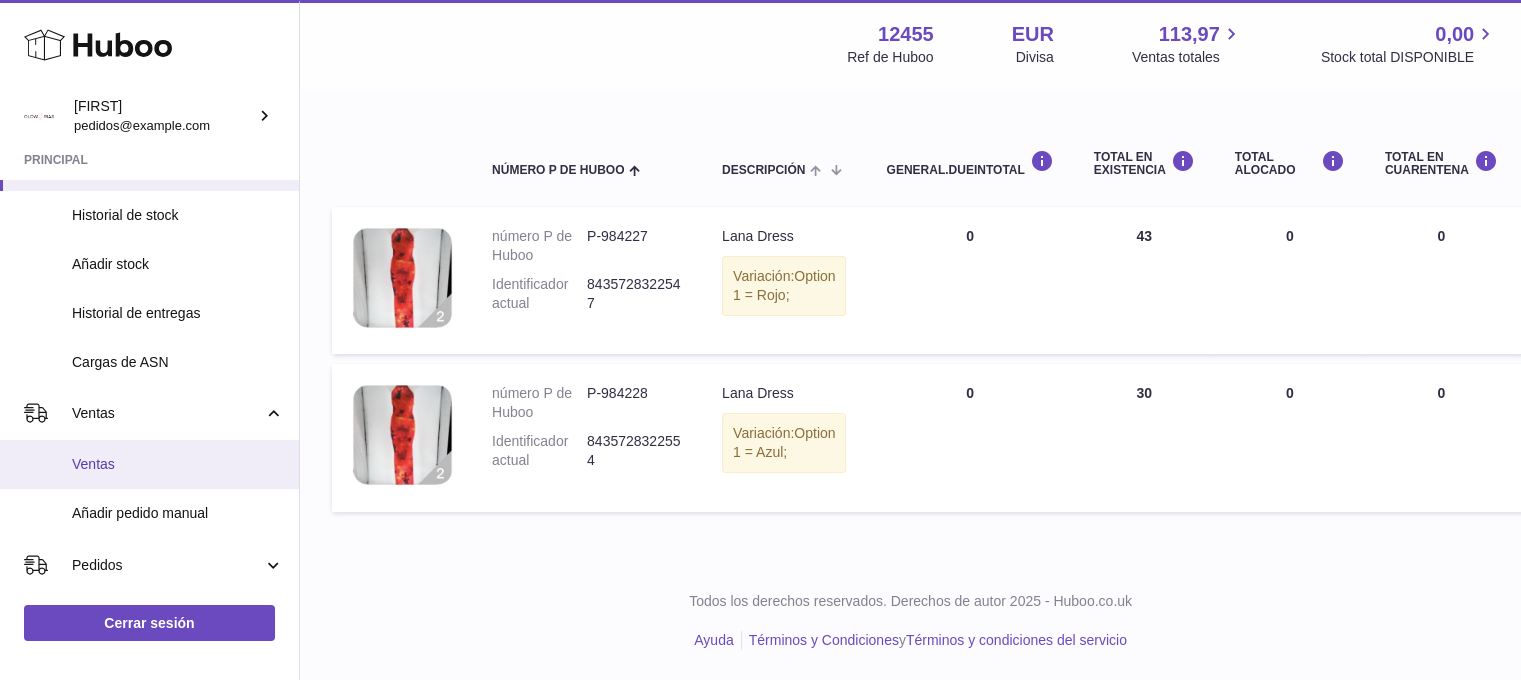 click on "Ventas" at bounding box center [178, 464] 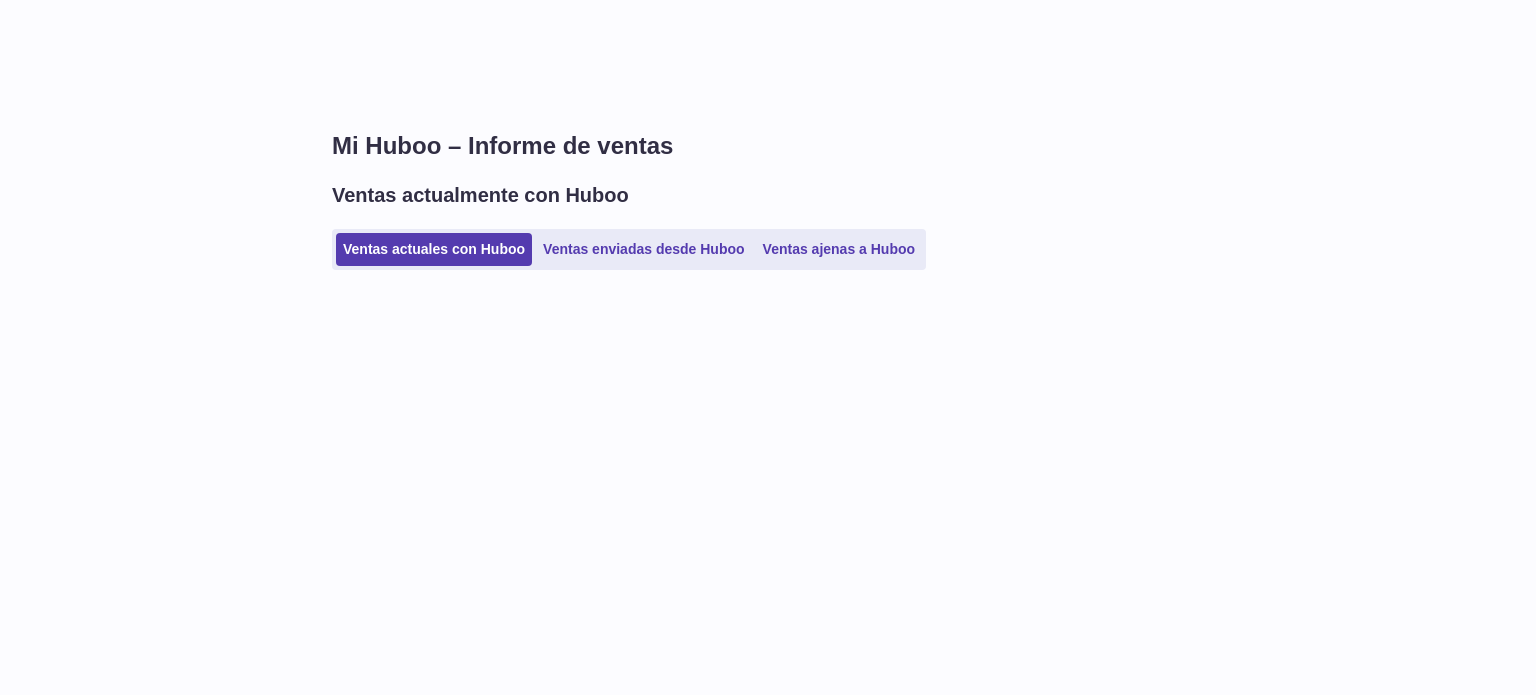 scroll, scrollTop: 0, scrollLeft: 0, axis: both 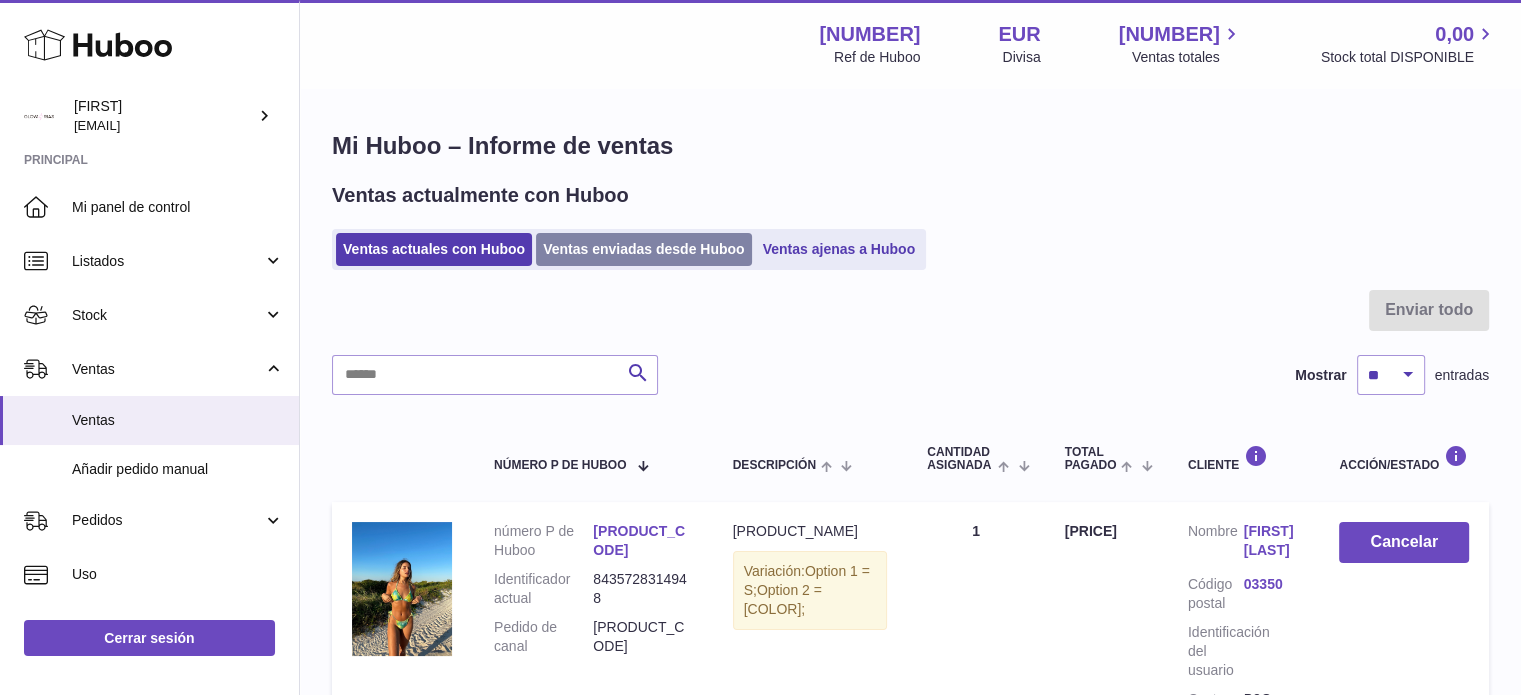 click on "Ventas enviadas desde Huboo" at bounding box center (644, 249) 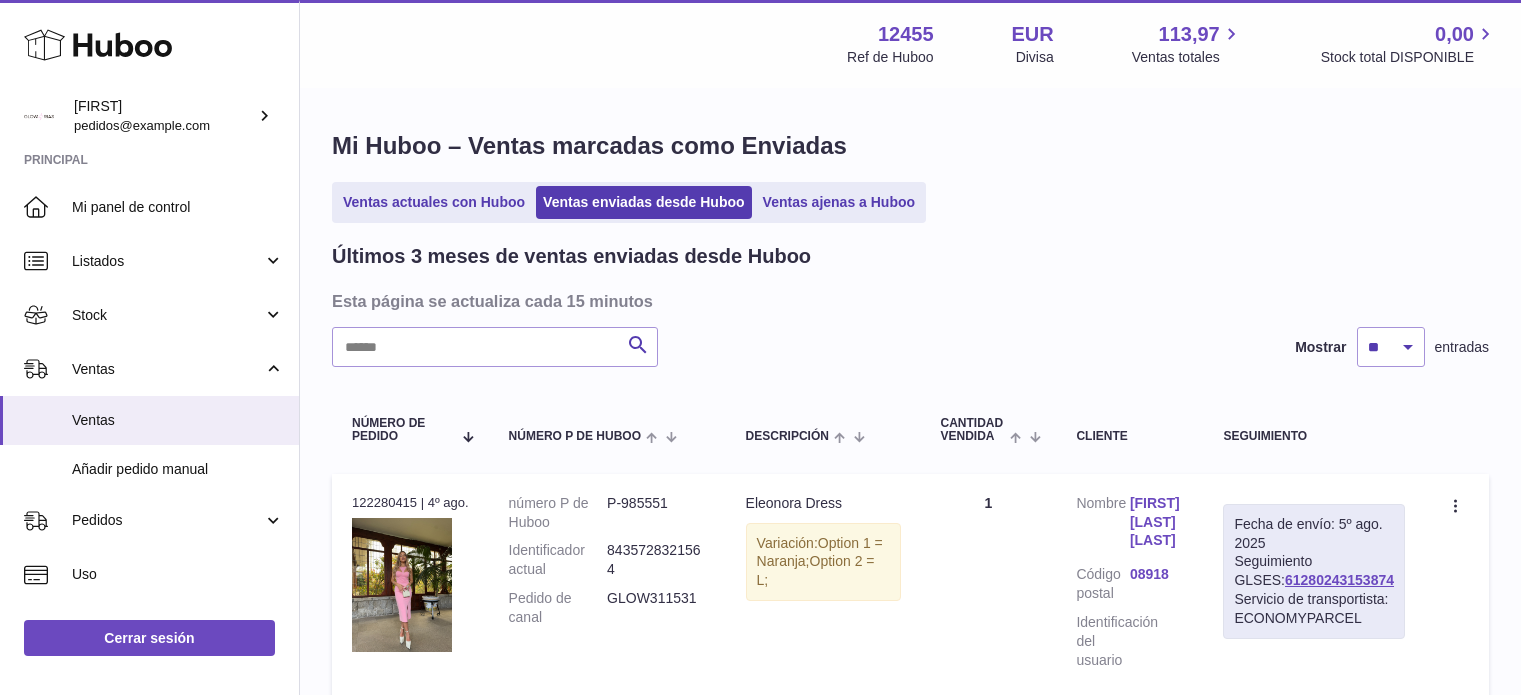 scroll, scrollTop: 0, scrollLeft: 0, axis: both 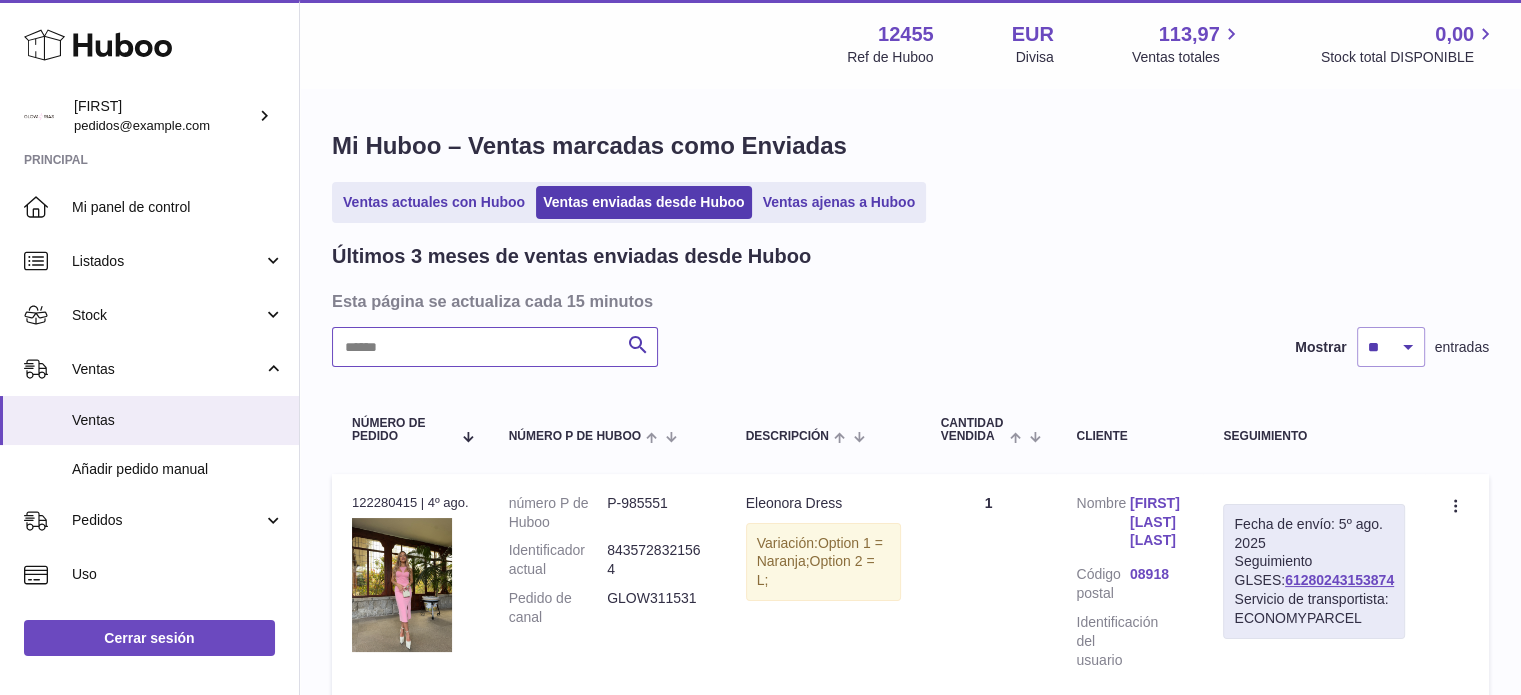 click at bounding box center [495, 347] 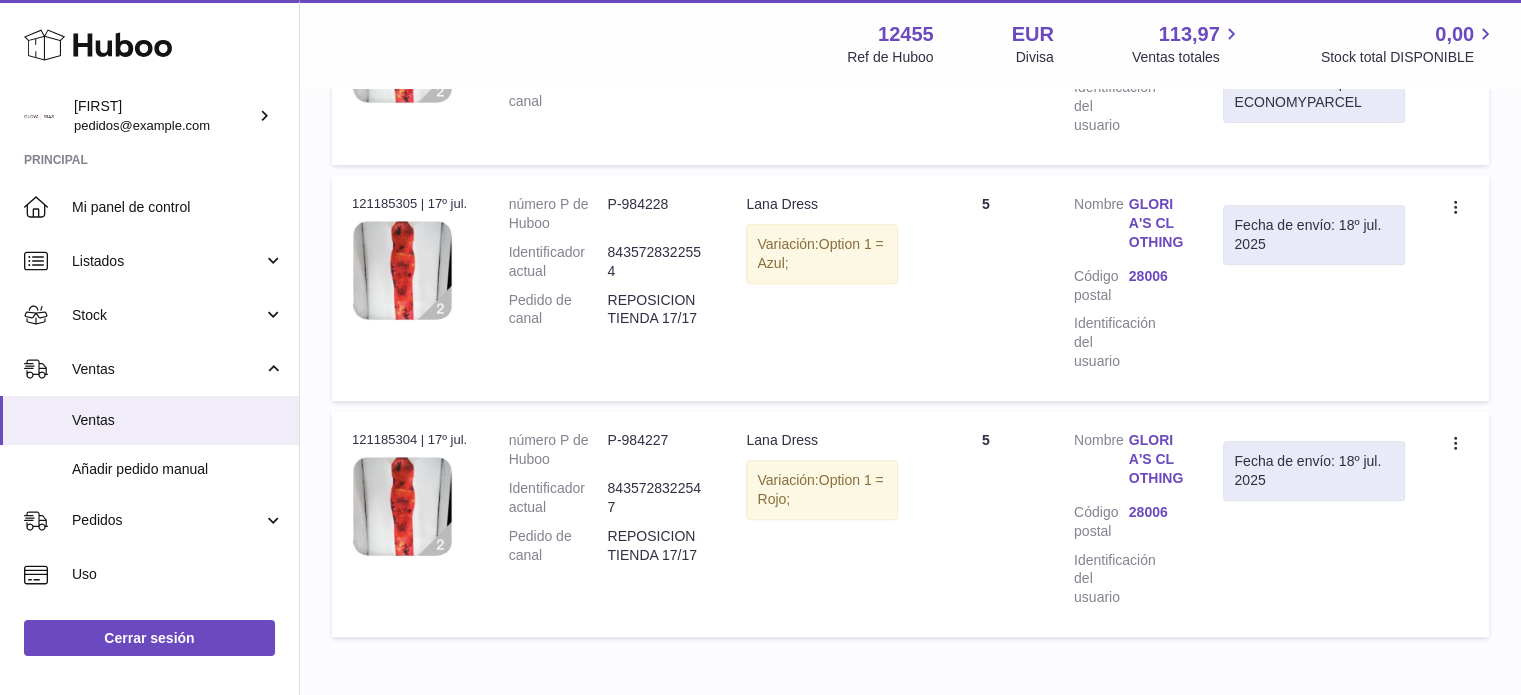 scroll, scrollTop: 766, scrollLeft: 0, axis: vertical 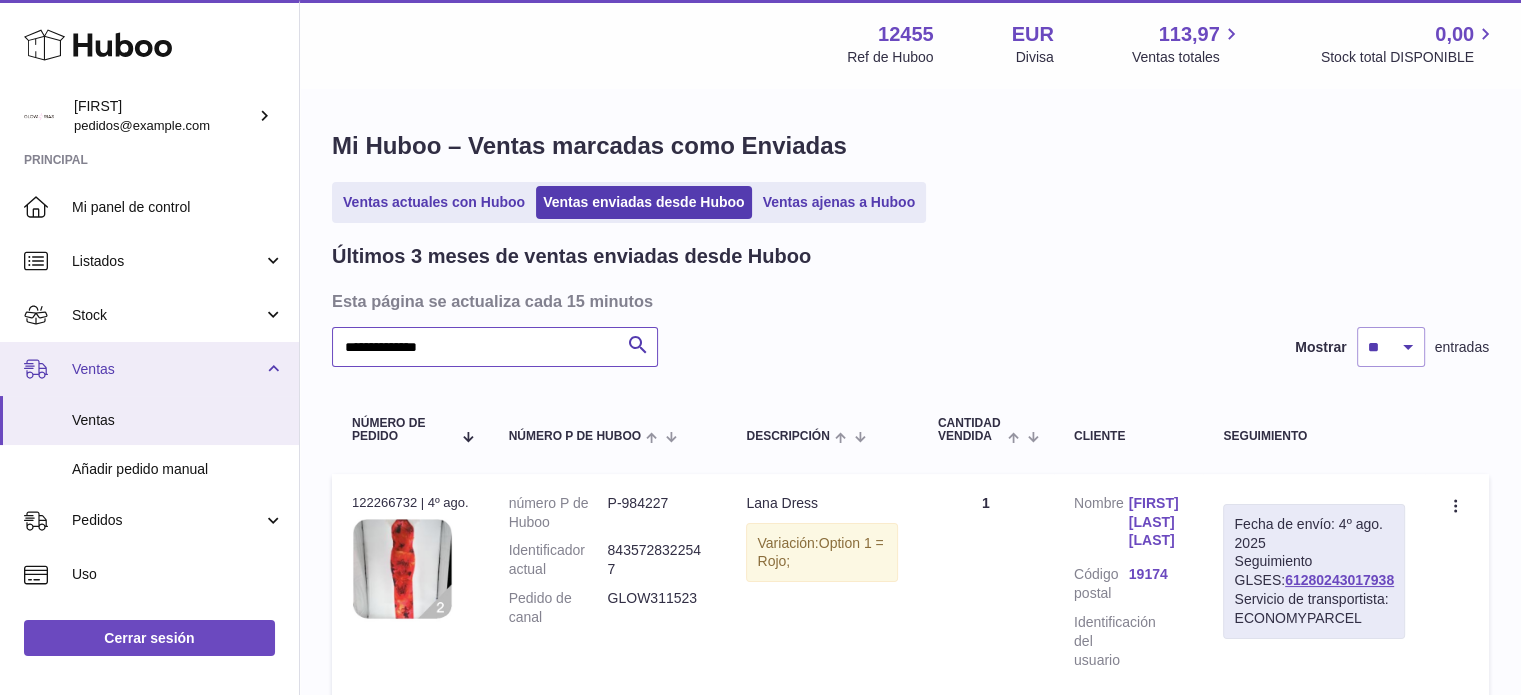 drag, startPoint x: 490, startPoint y: 355, endPoint x: 250, endPoint y: 348, distance: 240.10207 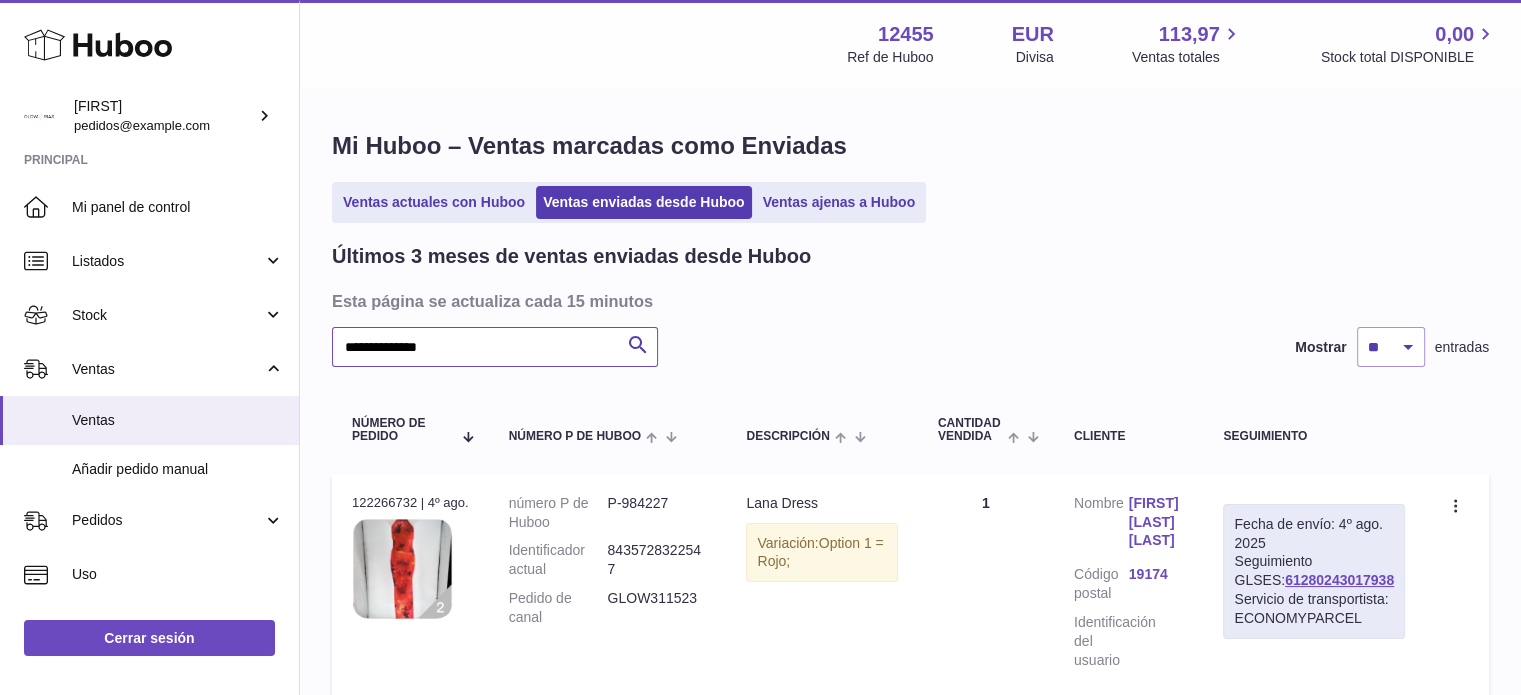 paste 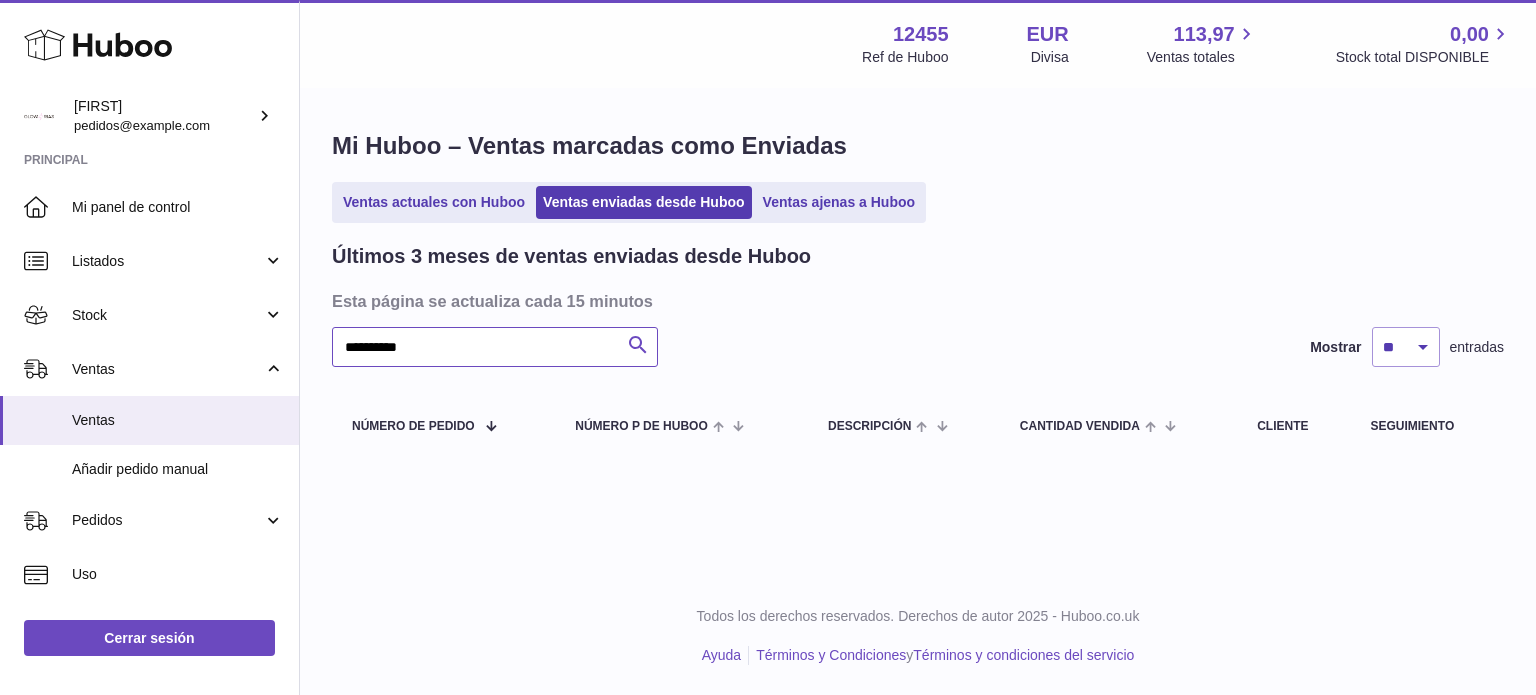 type on "*********" 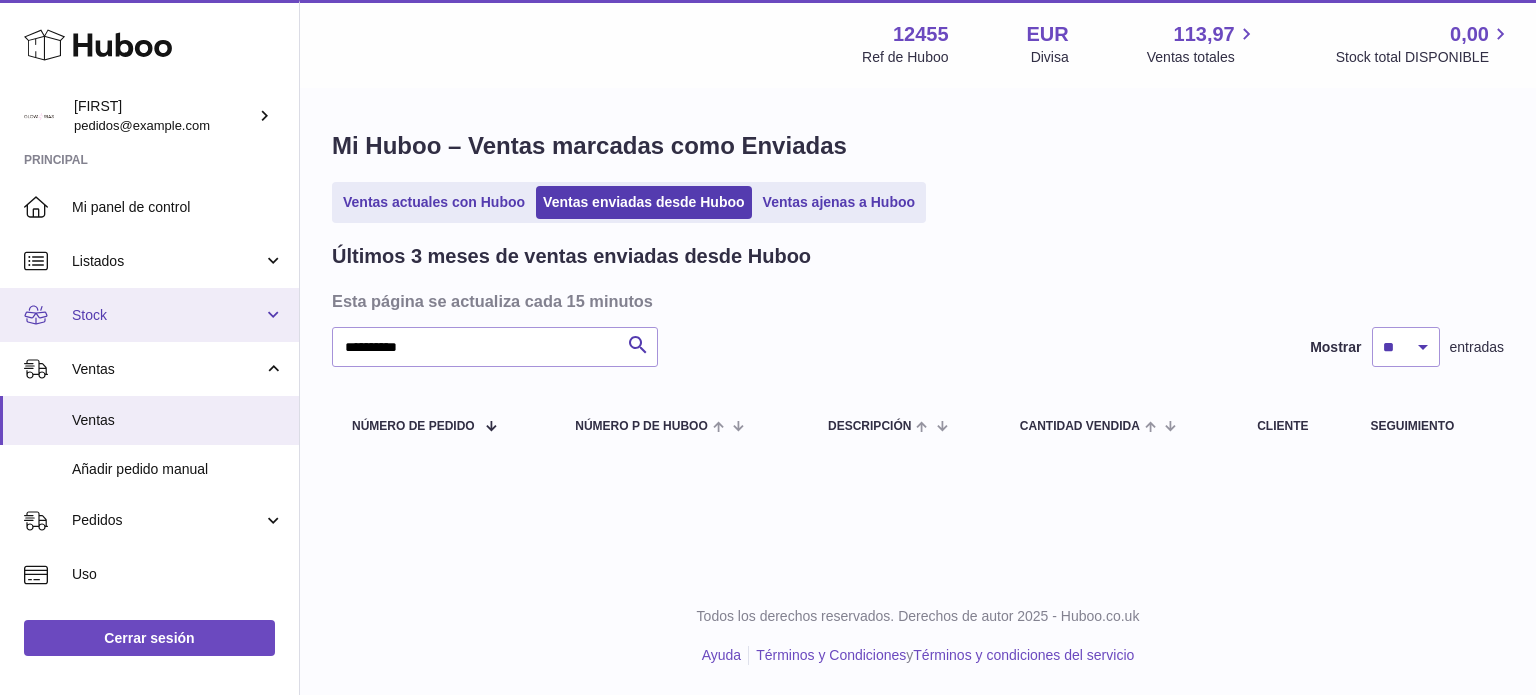 click on "Stock" at bounding box center (167, 315) 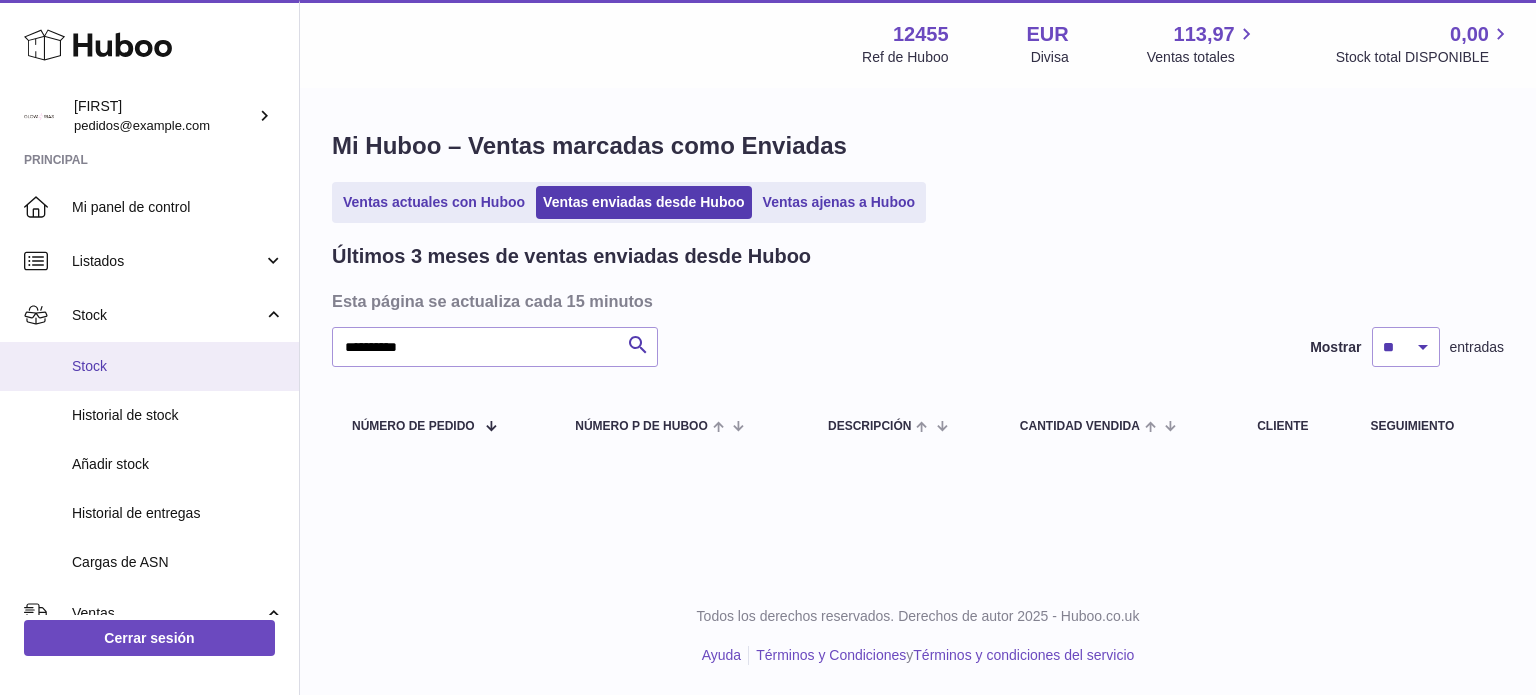 click on "Stock" at bounding box center [178, 366] 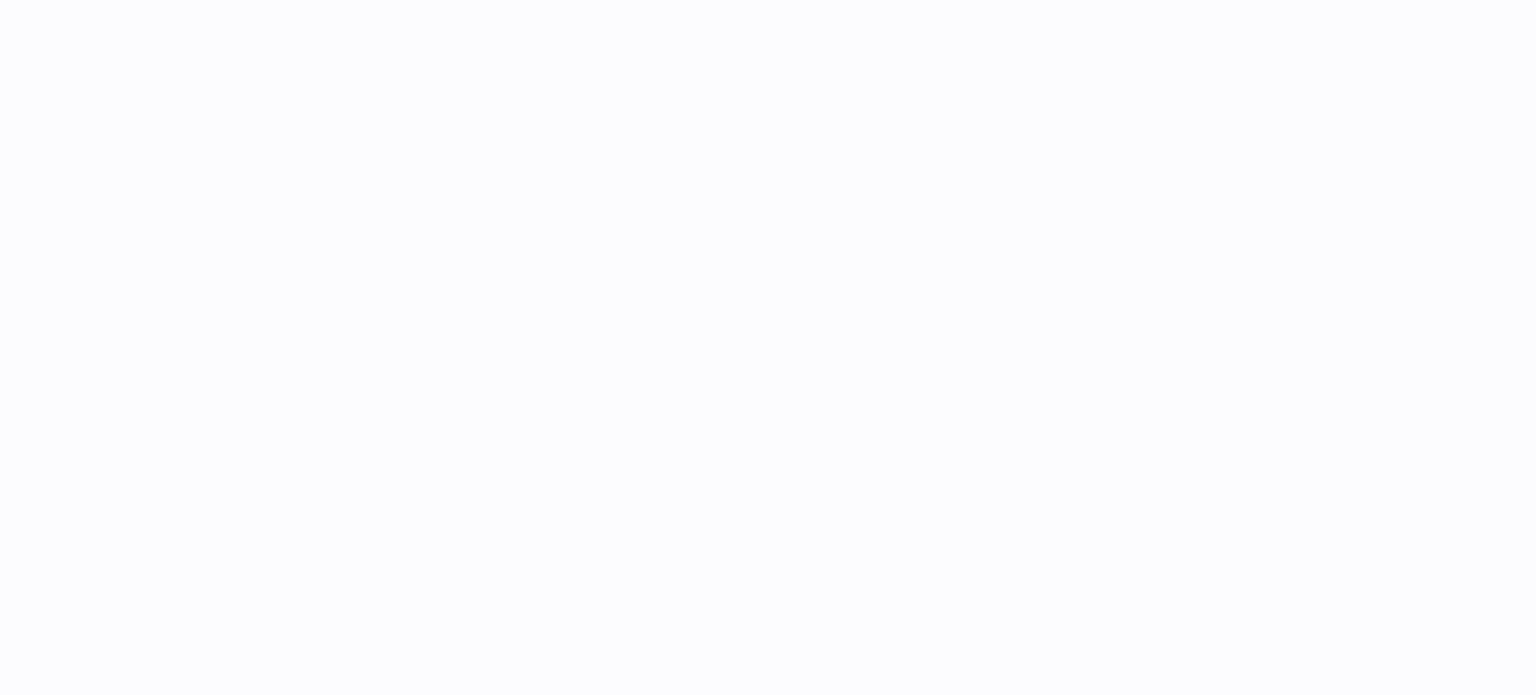 scroll, scrollTop: 0, scrollLeft: 0, axis: both 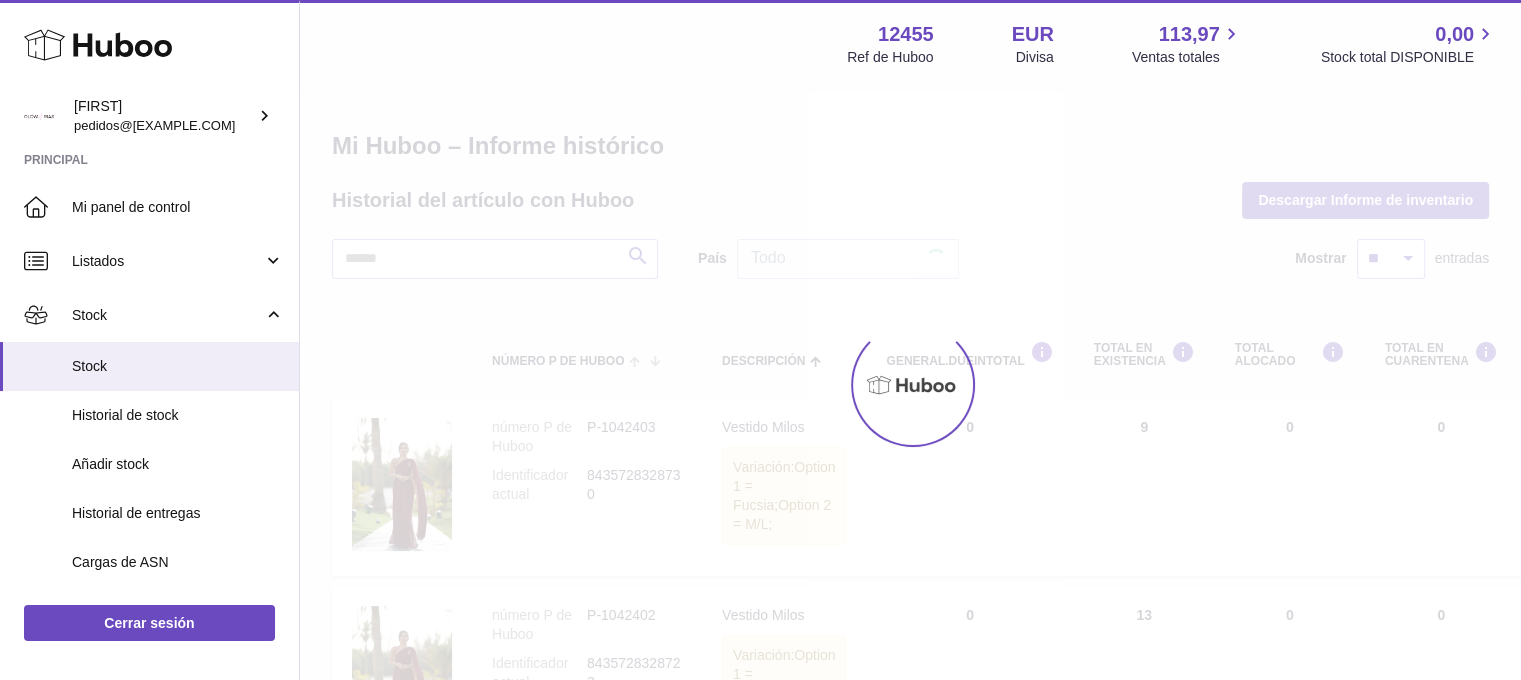 click on "Menú   Huboo     12455   Ref de Huboo    EUR   Divisa   113,97     Ventas totales   0,00     Stock total DISPONIBLE   Divisa   EUR   Ventas totales   113,97   Stock total DISPONIBLE   0,00   Mi Huboo – Informe histórico     Historial del artículo con Huboo
Descargar Informe de inventario
Buscar
País
Todo         Todo     No elements found. Consider changing the search query.   List is empty.
Mostrar
** ** ** ***
entradas
número P de Huboo       Descripción
general.dueInTotal
Total en EXISTENCIA
Total ALOCADO
Total en CUARENTENA
Total DISPONIBLE
OFERTAS DE 30 DÍAS
30 DÍAS PROYECTADOS       Valor del stock
Acción" at bounding box center [910, 1218] 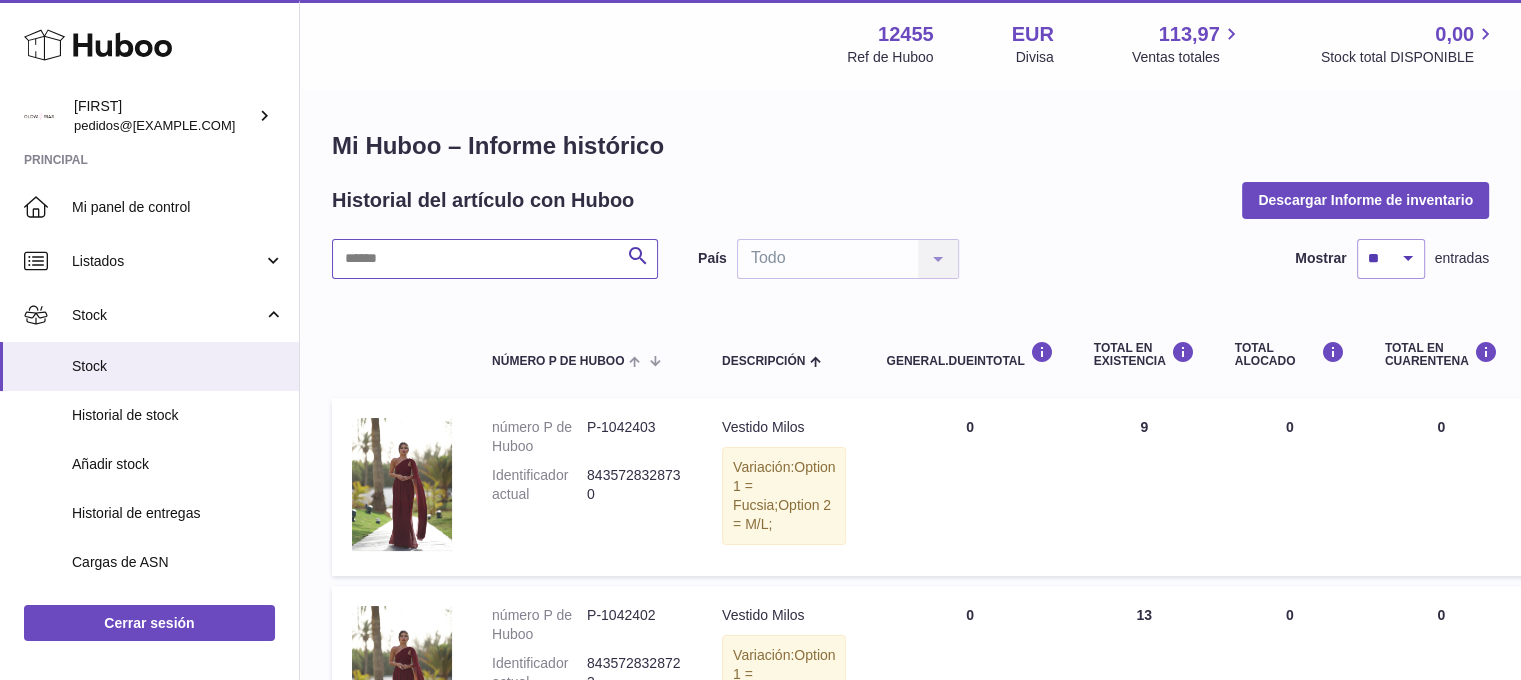 click at bounding box center [495, 259] 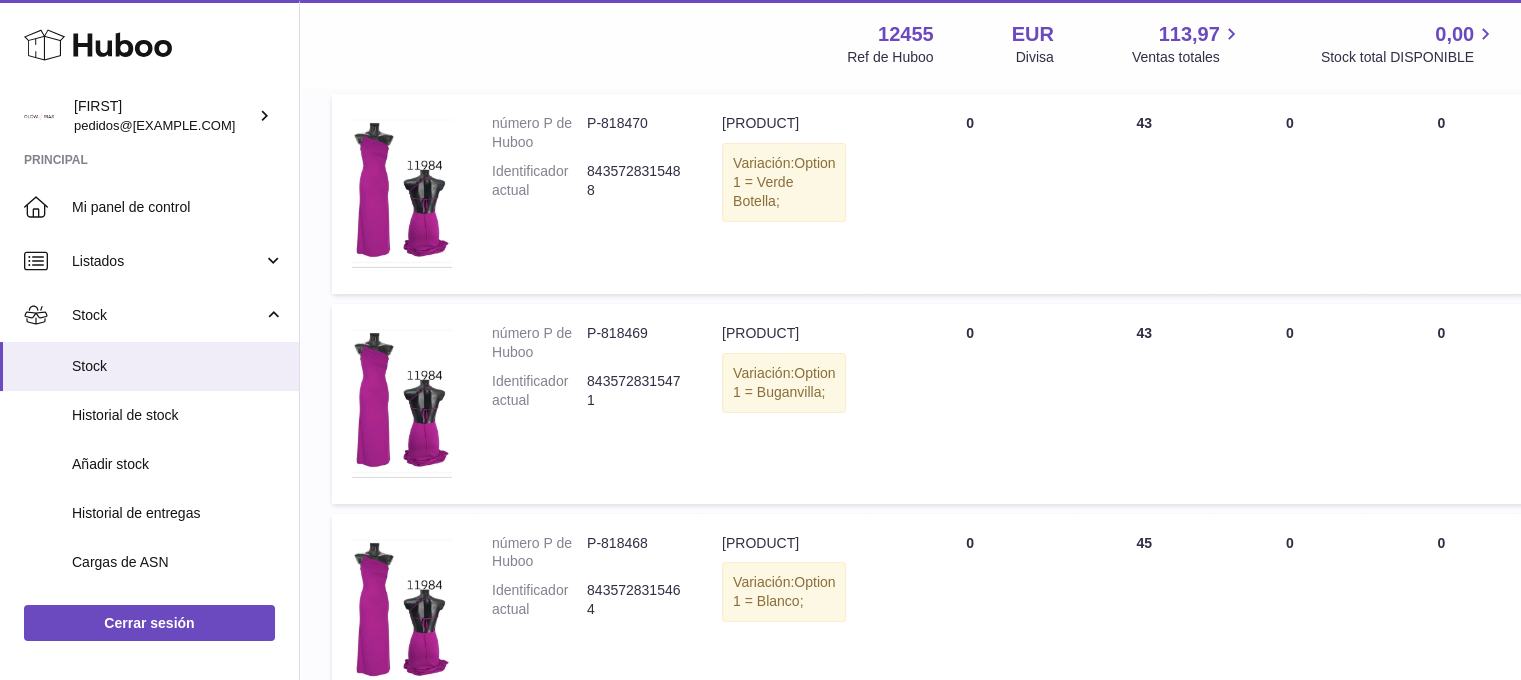 scroll, scrollTop: 137, scrollLeft: 0, axis: vertical 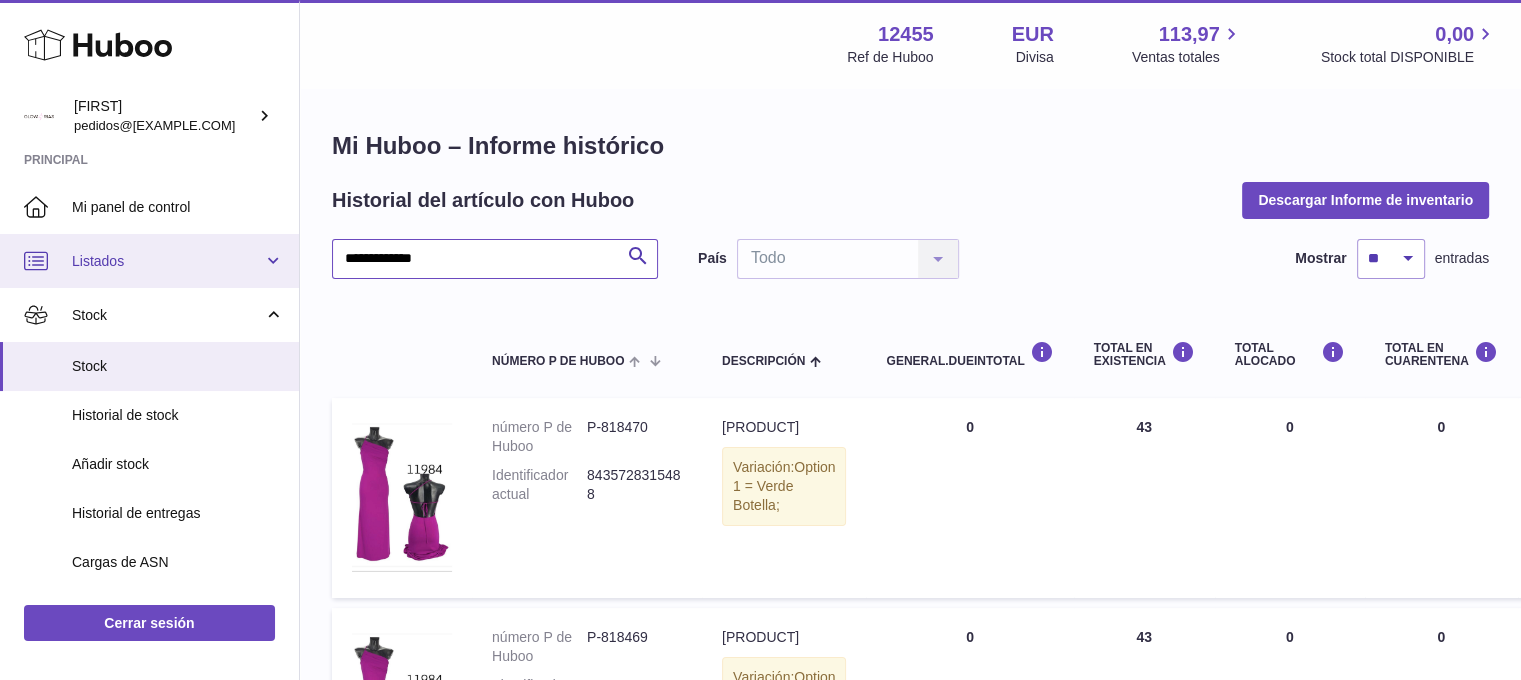 drag, startPoint x: 428, startPoint y: 254, endPoint x: 276, endPoint y: 255, distance: 152.0033 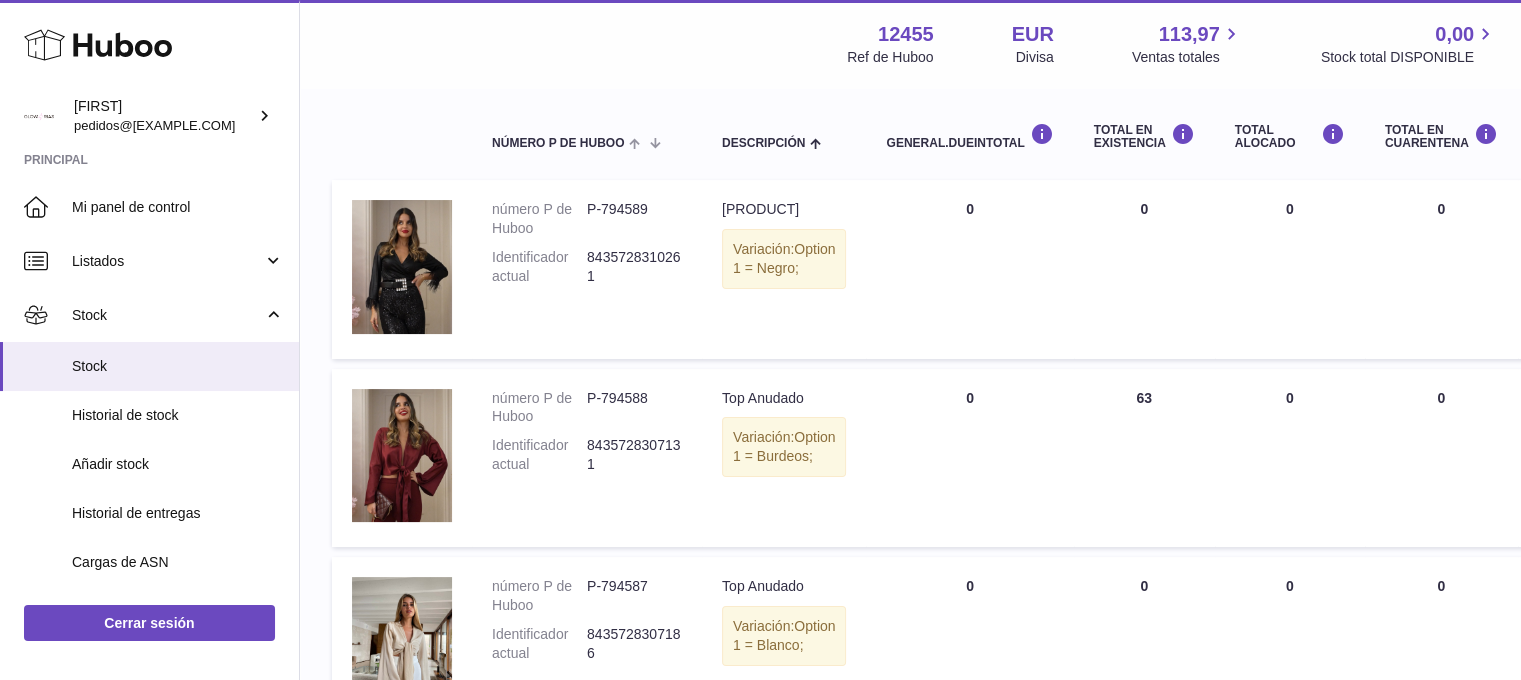 scroll, scrollTop: 233, scrollLeft: 0, axis: vertical 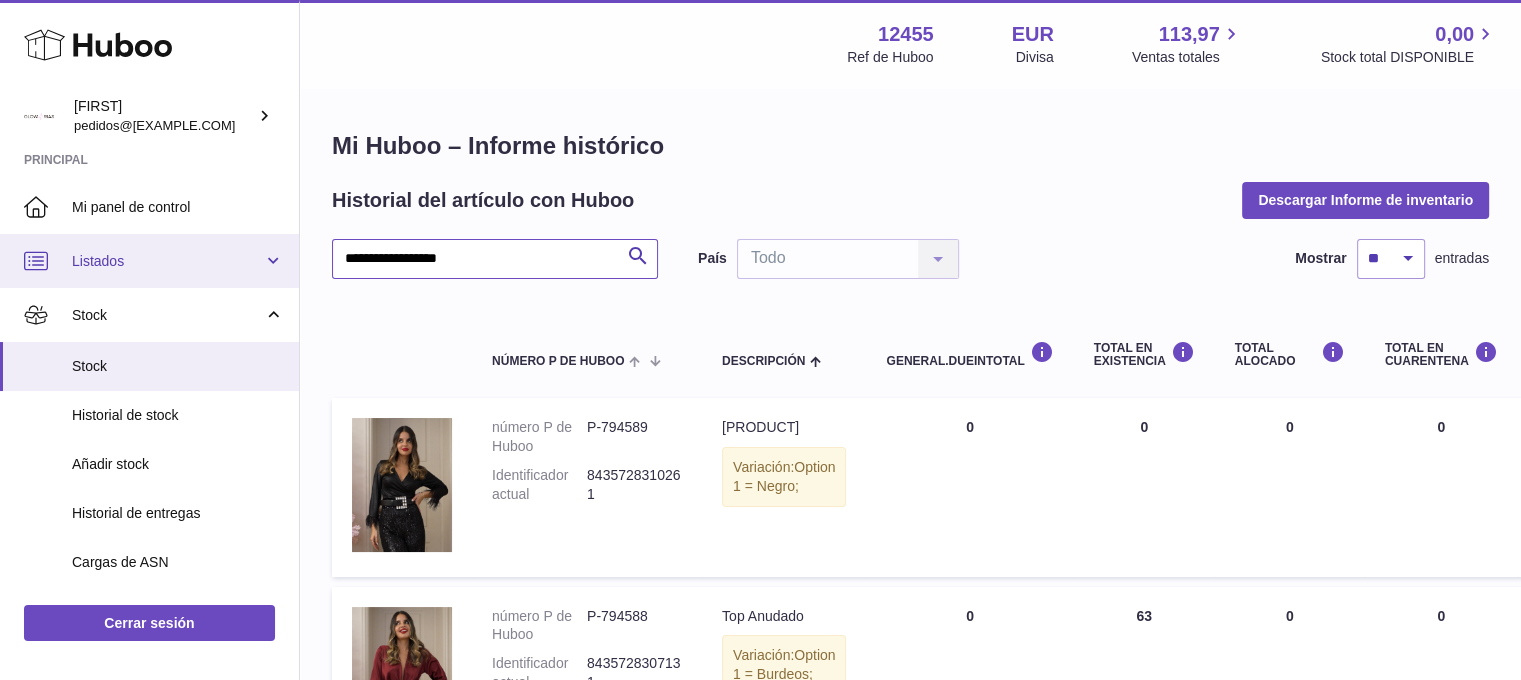 drag, startPoint x: 277, startPoint y: 269, endPoint x: 147, endPoint y: 270, distance: 130.00385 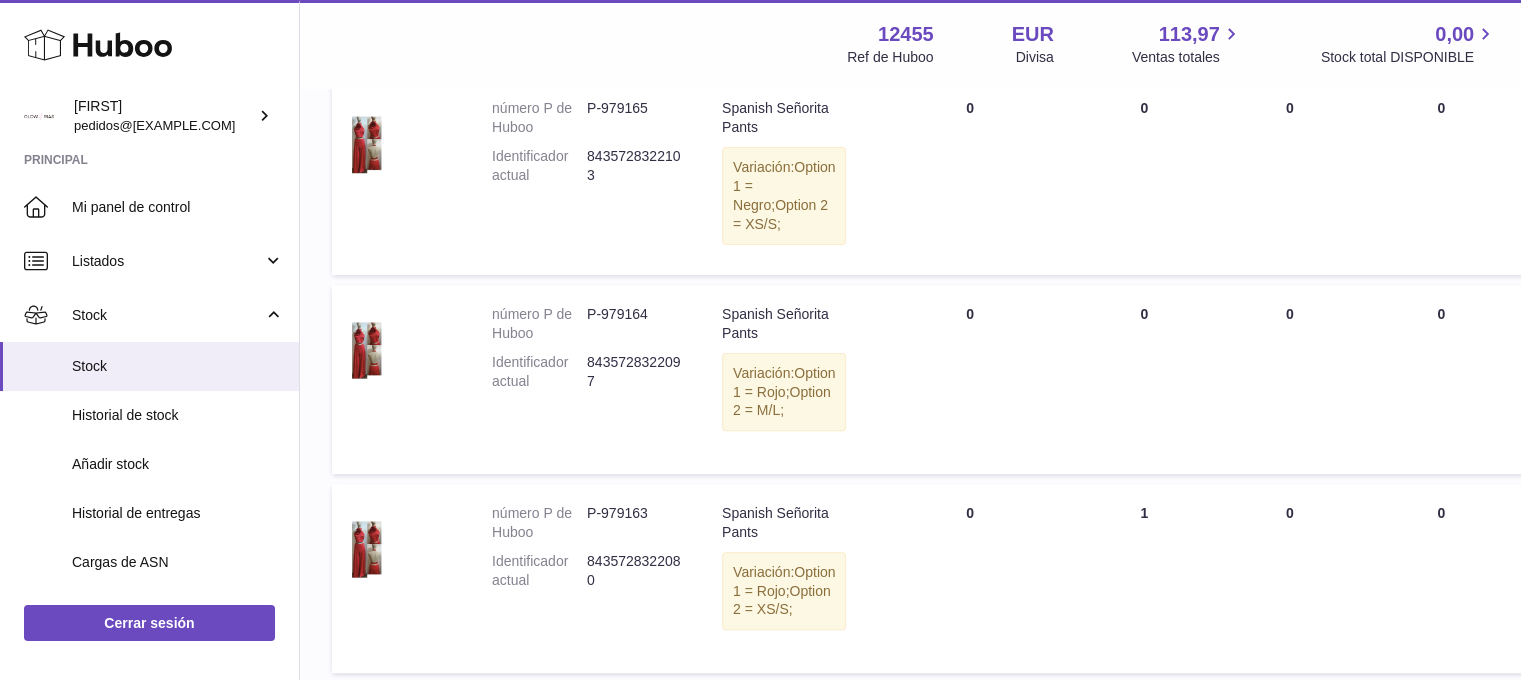 scroll, scrollTop: 666, scrollLeft: 0, axis: vertical 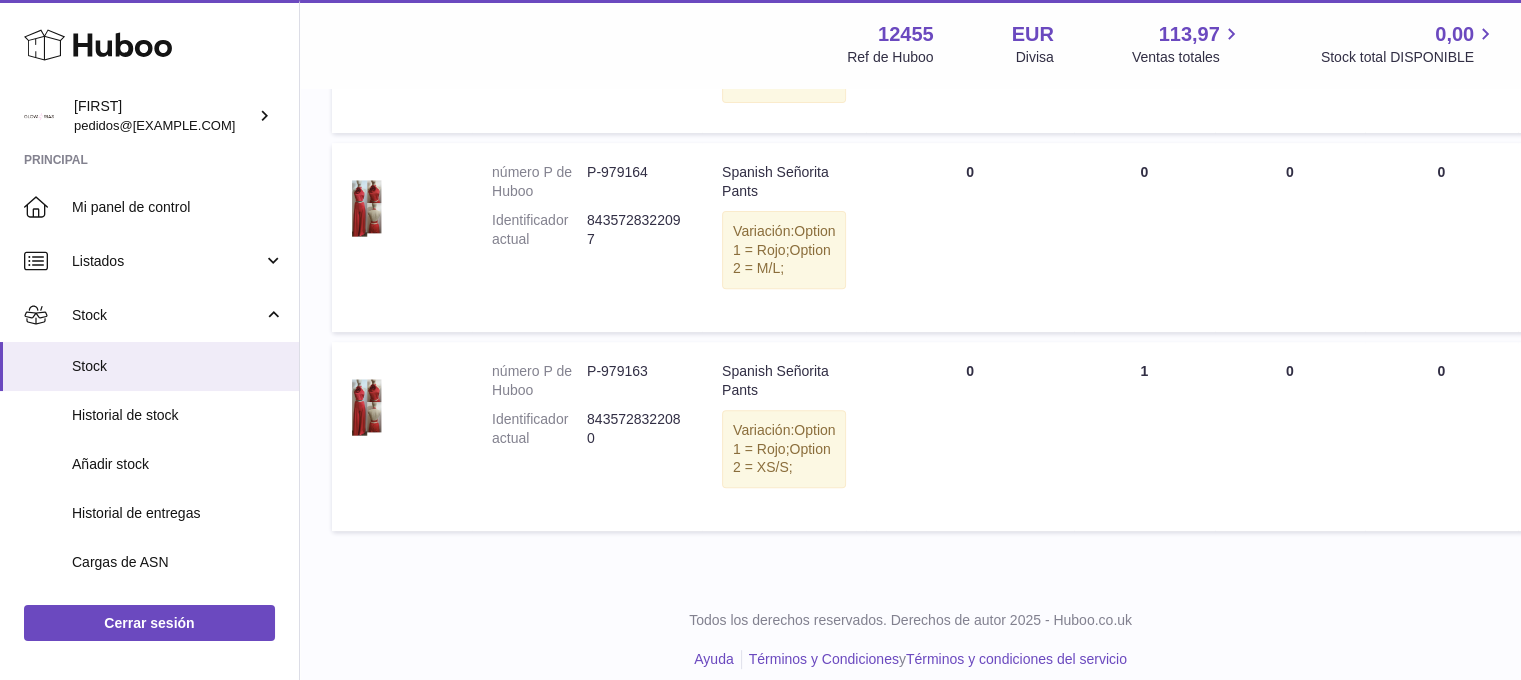 type on "**********" 